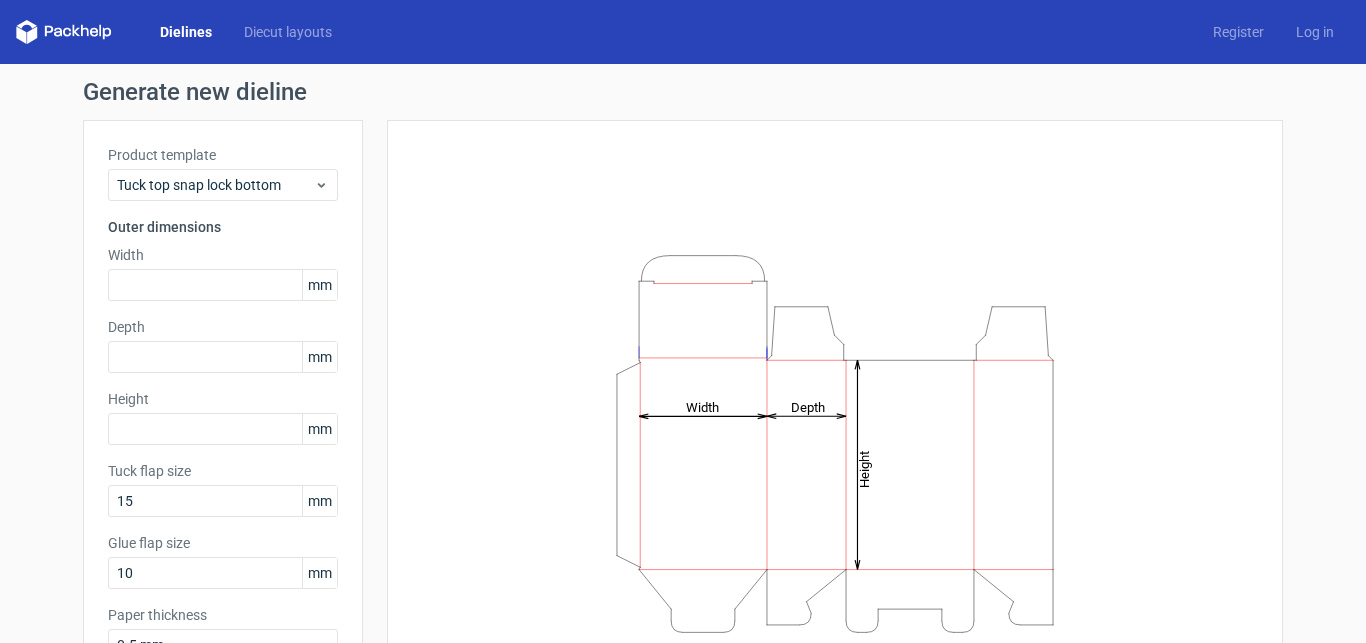 scroll, scrollTop: 0, scrollLeft: 0, axis: both 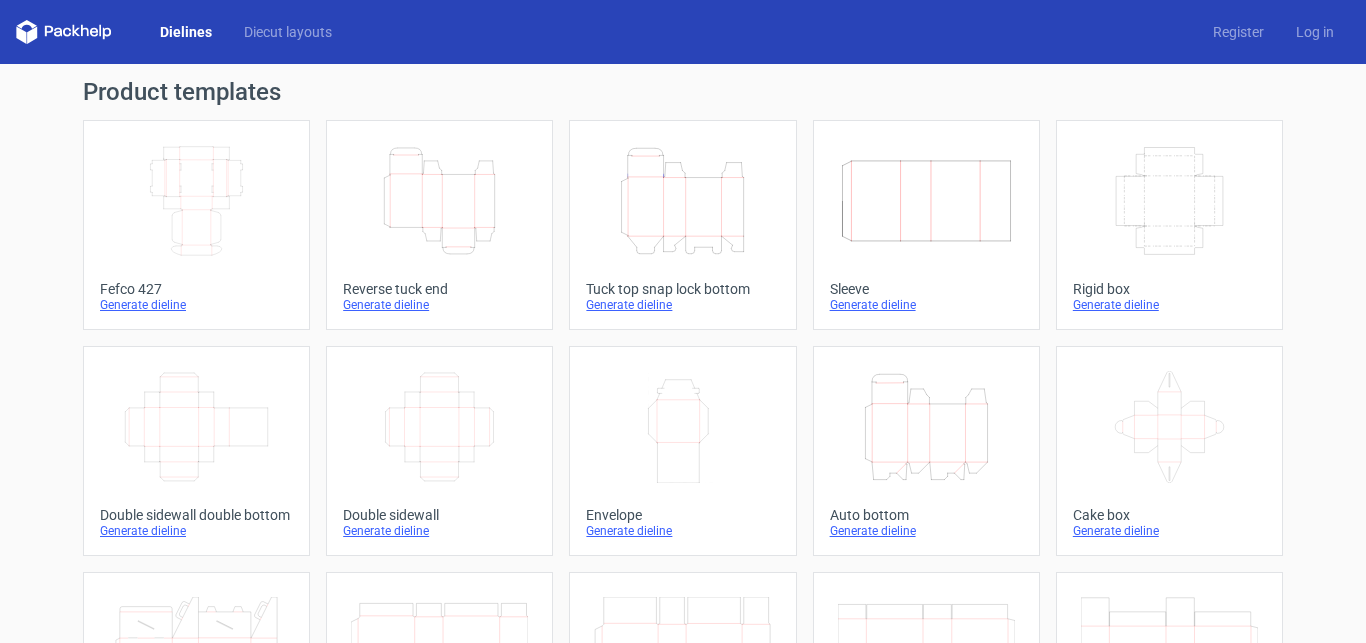 click on "Height   Depth   Width" 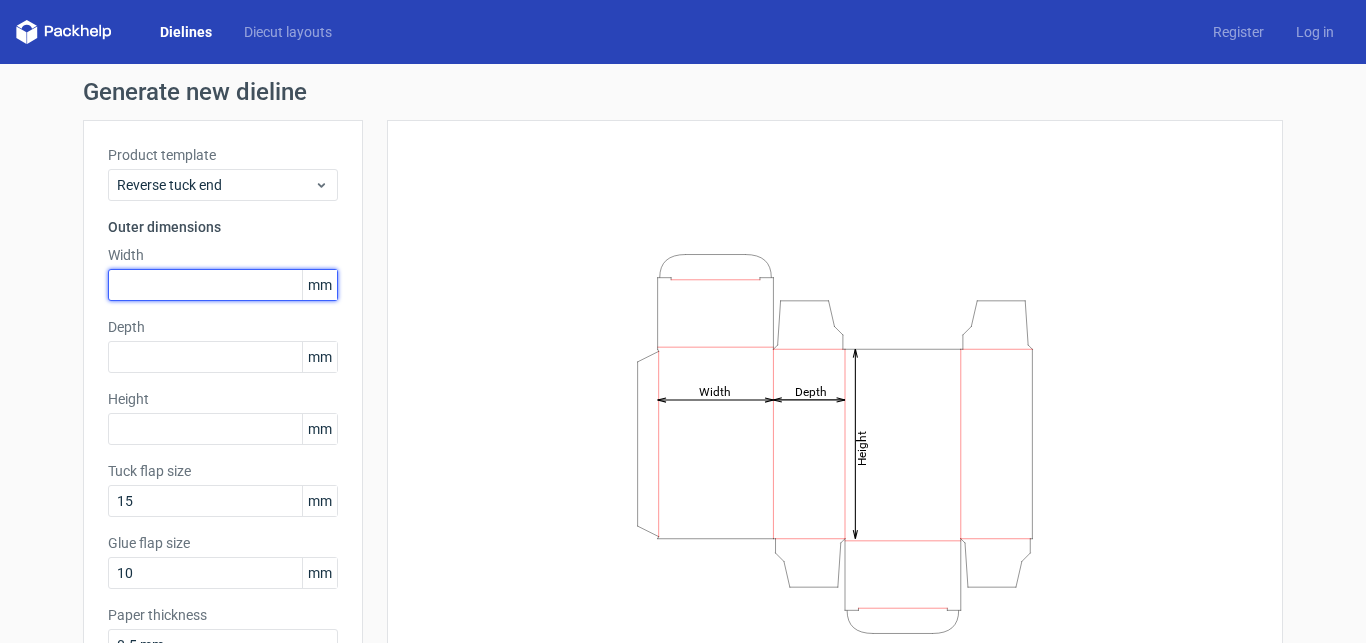 click at bounding box center [223, 285] 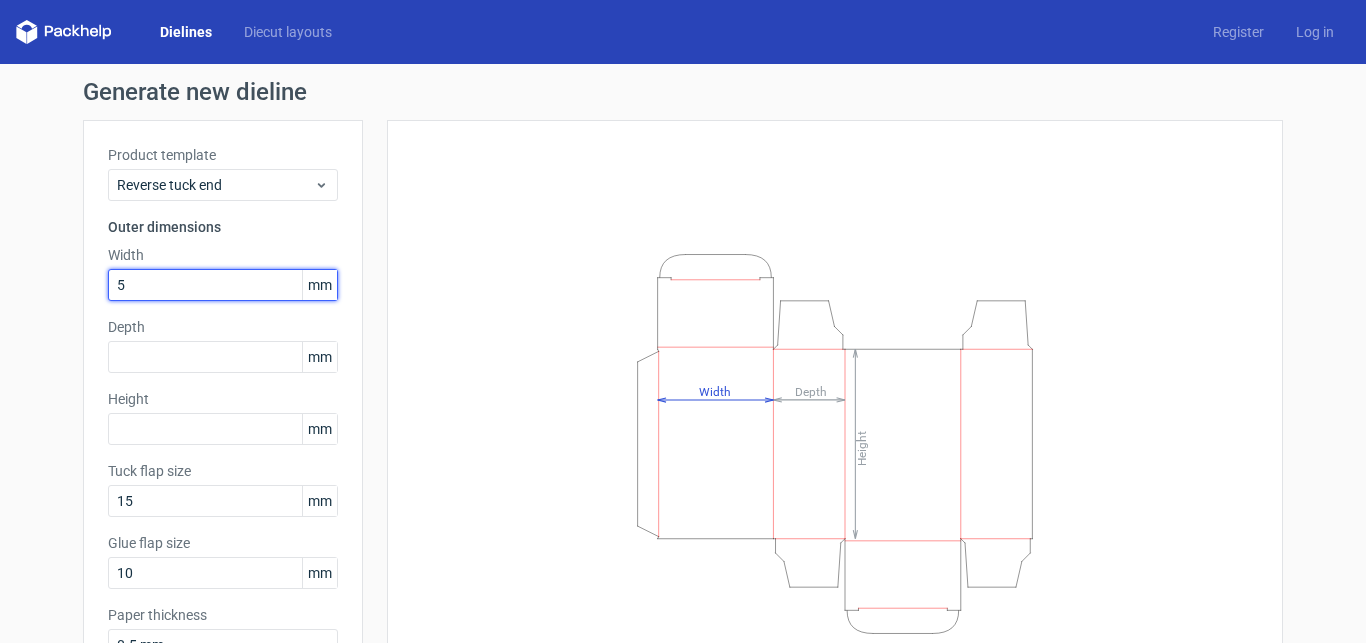 type on "57" 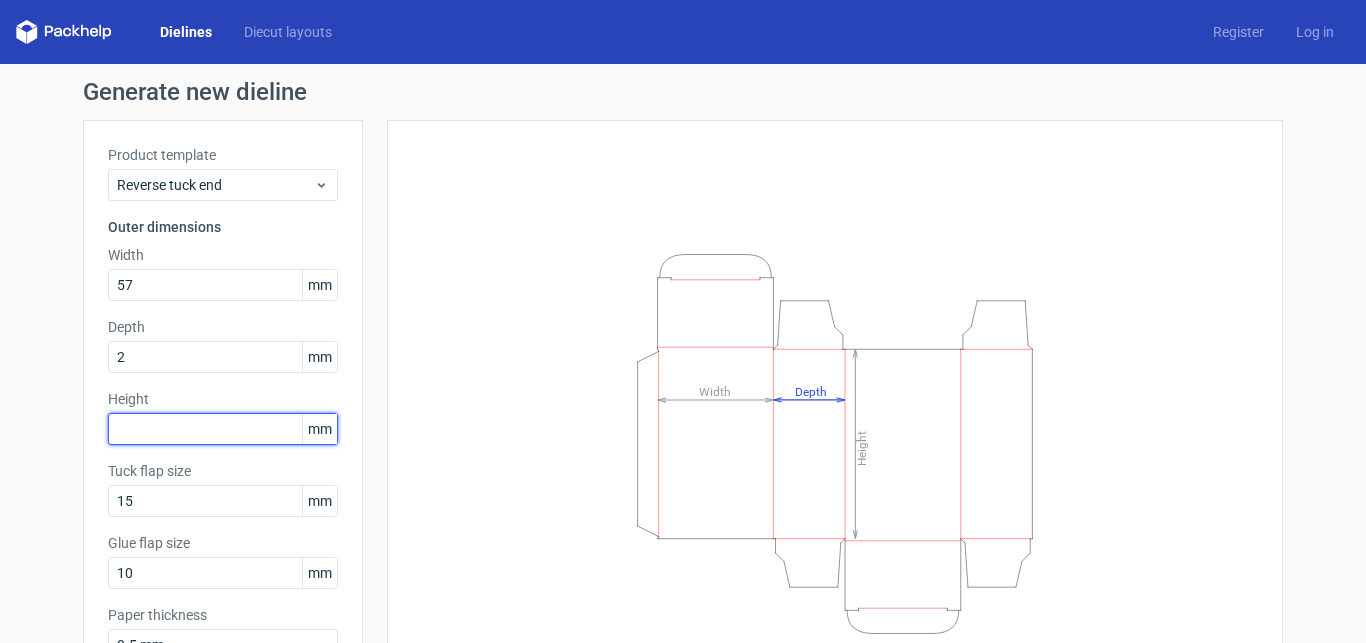 click at bounding box center (223, 429) 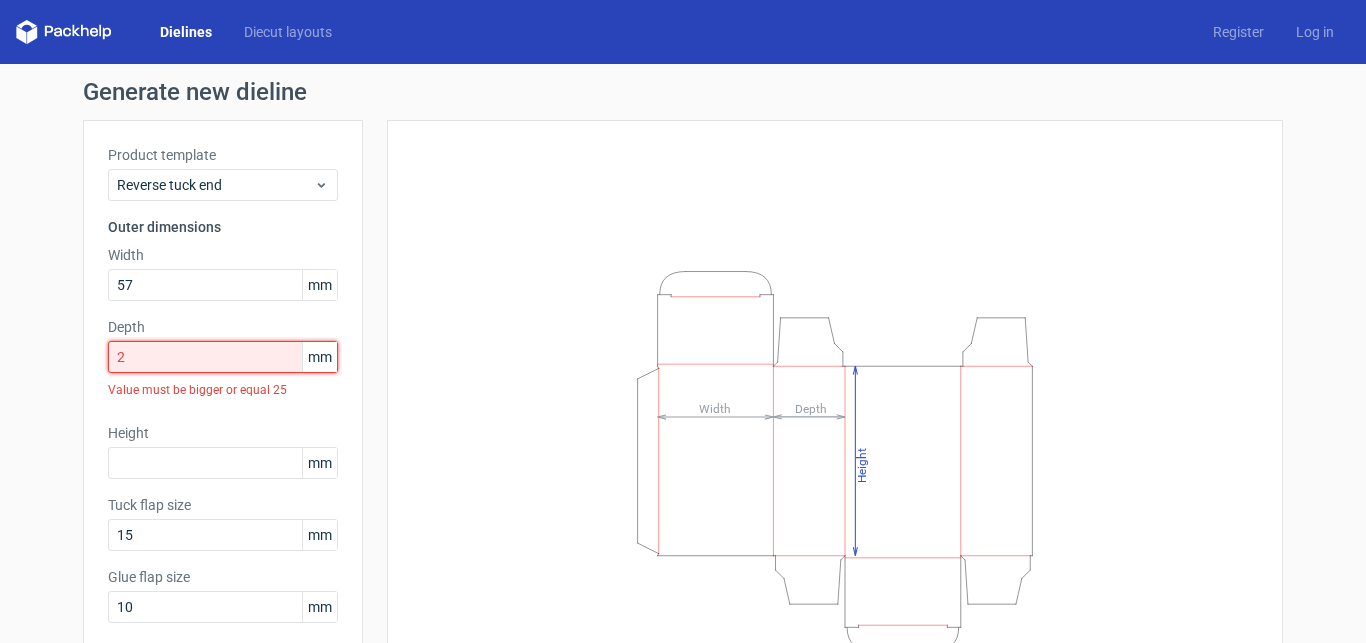 click on "2" at bounding box center [223, 357] 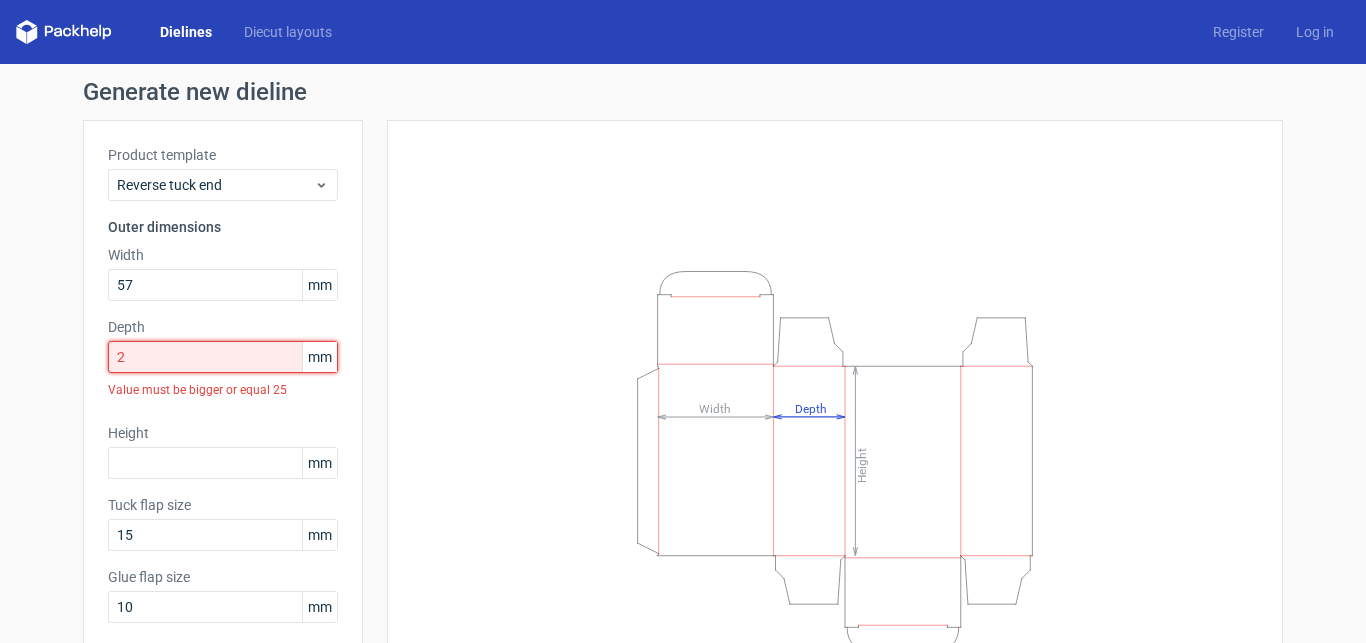 click on "2" at bounding box center [223, 357] 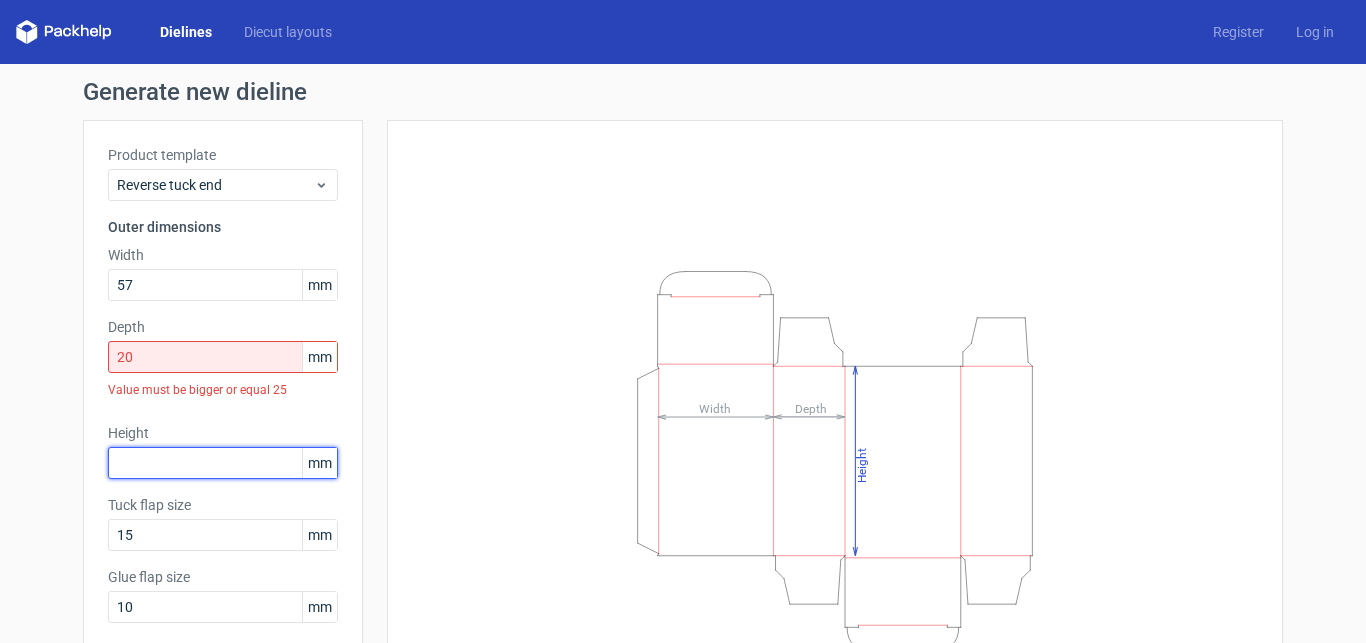 click at bounding box center (223, 463) 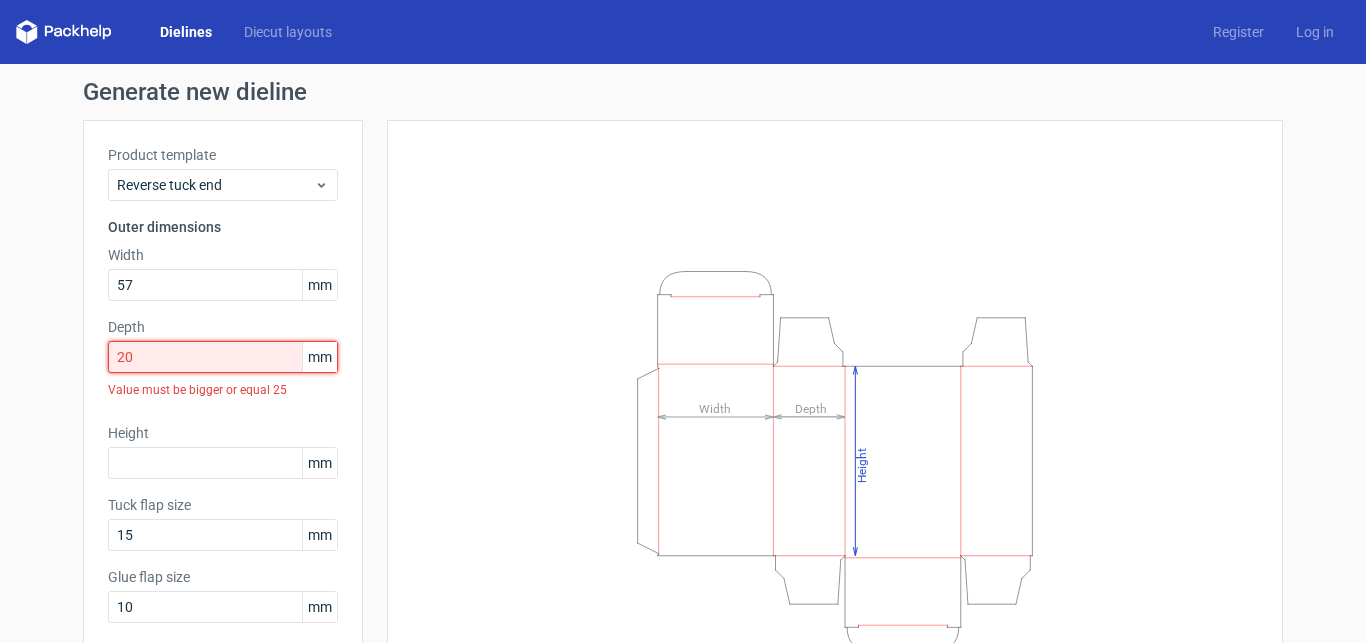 click on "20" at bounding box center [223, 357] 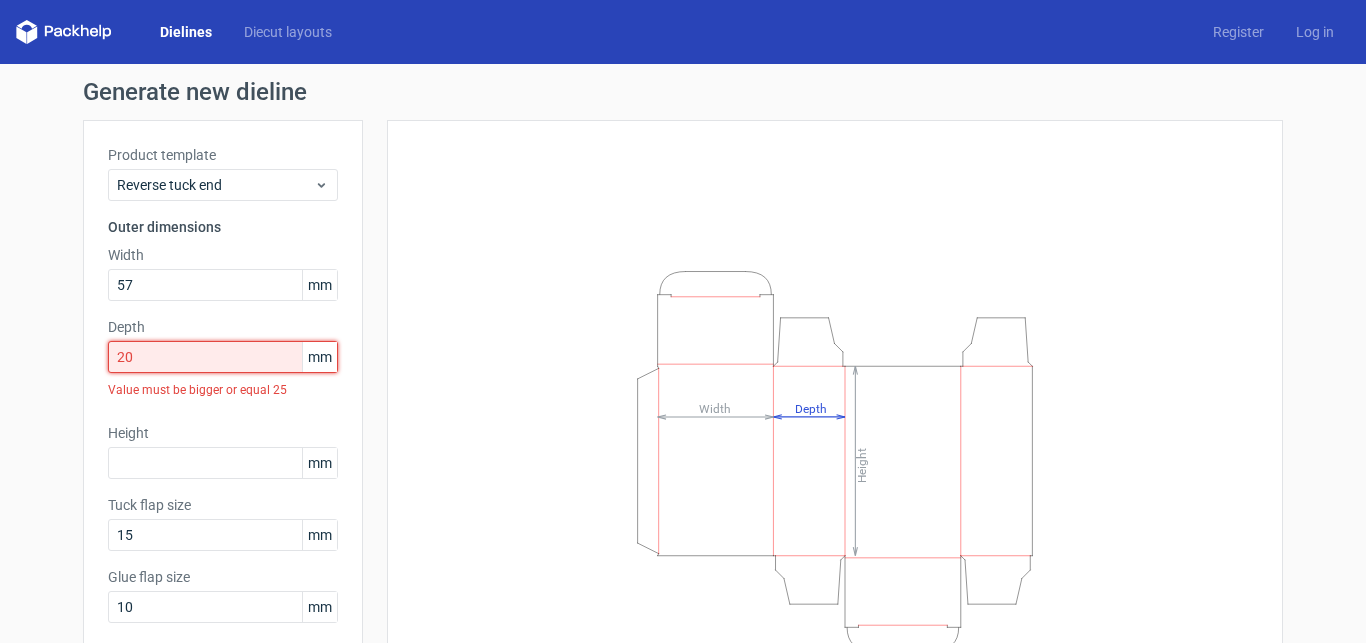 click on "20" at bounding box center (223, 357) 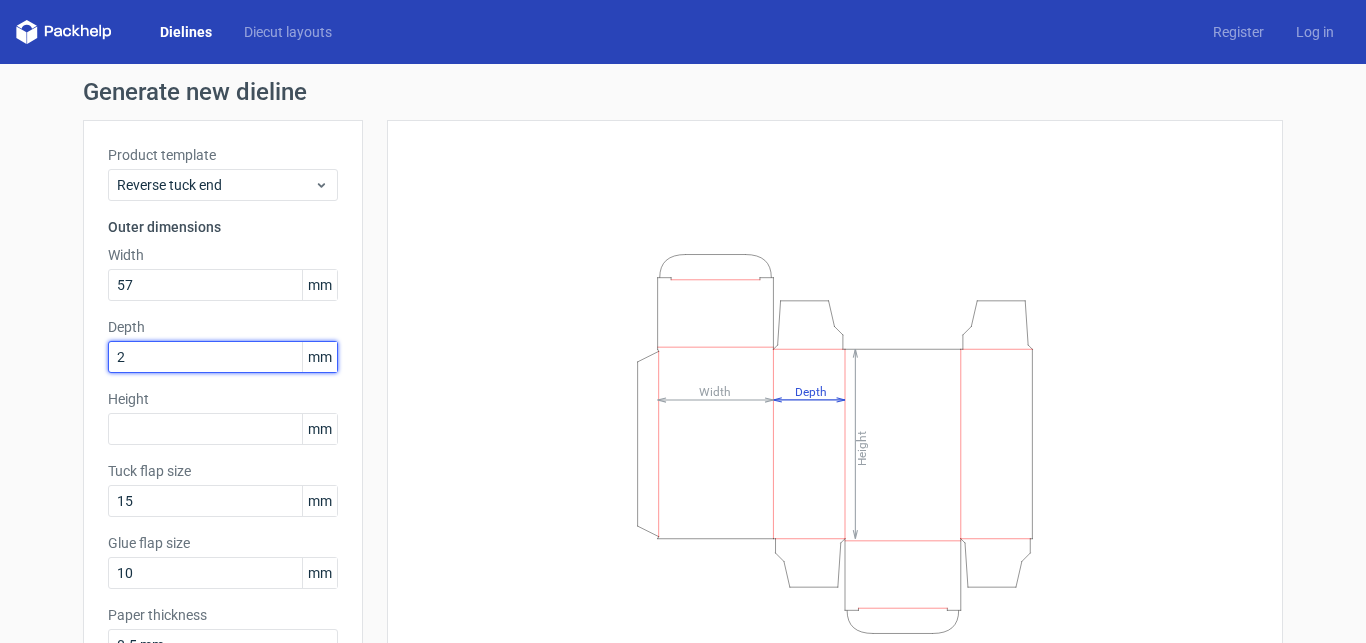 type on "25" 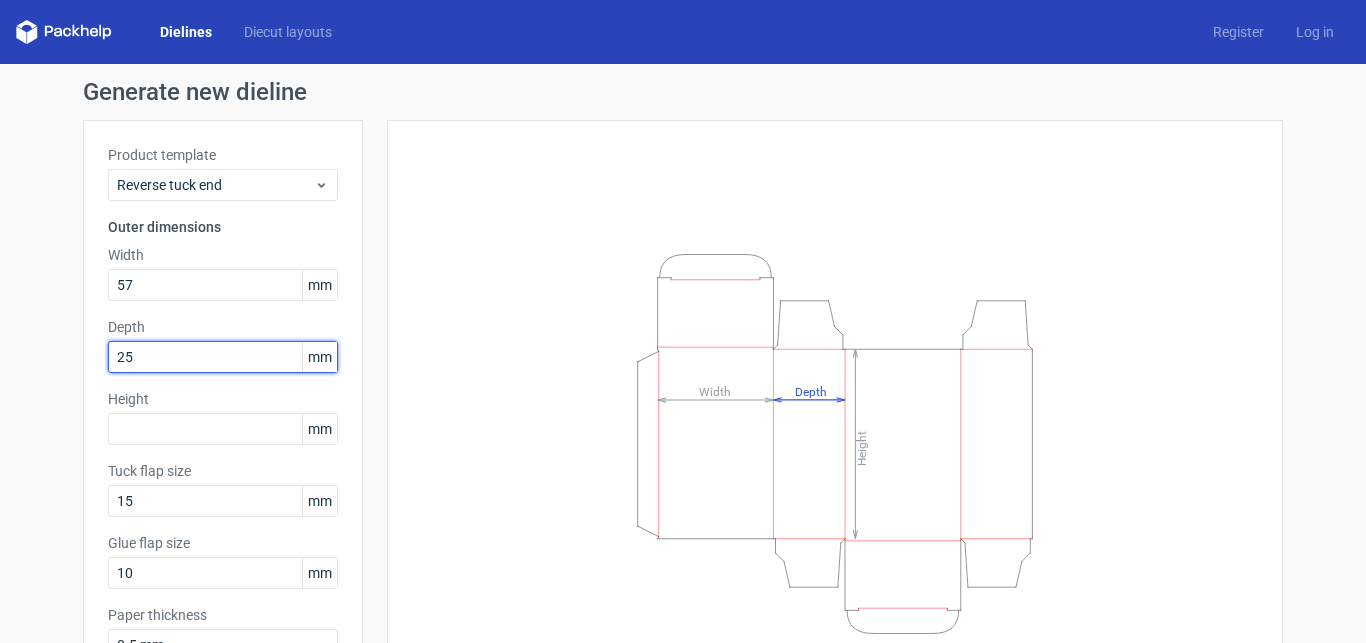 click on "25" at bounding box center [223, 357] 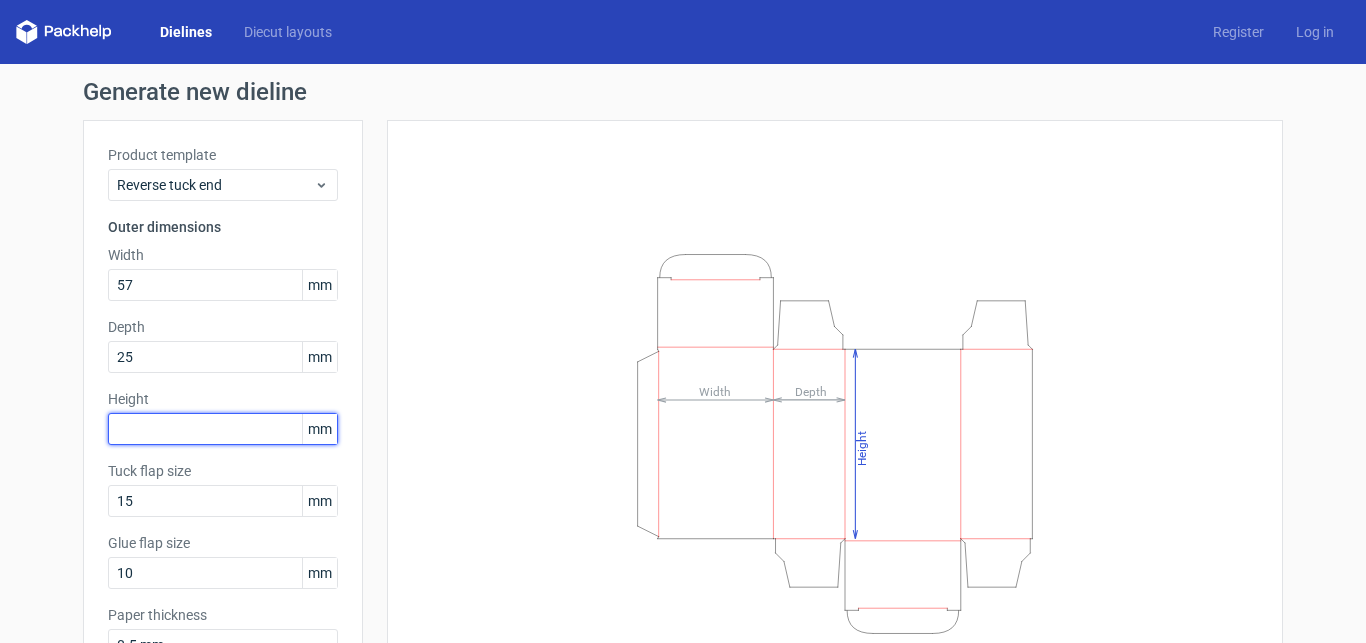 click at bounding box center (223, 429) 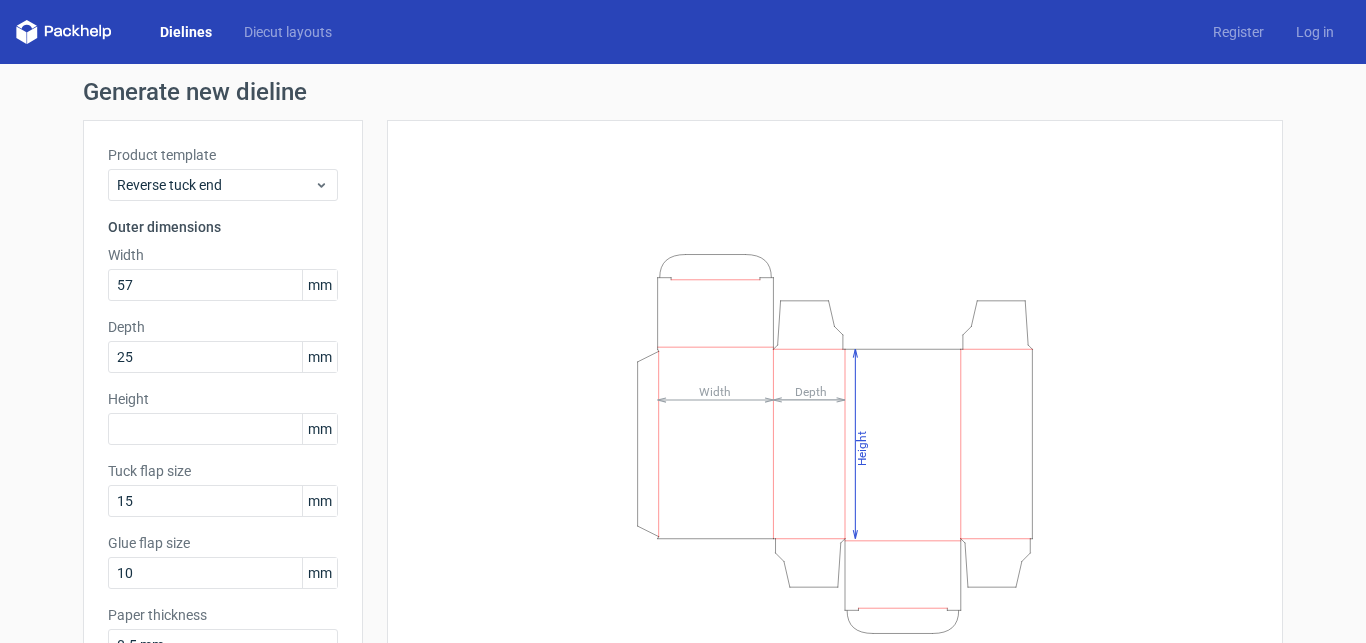 click on "Dielines" at bounding box center [186, 32] 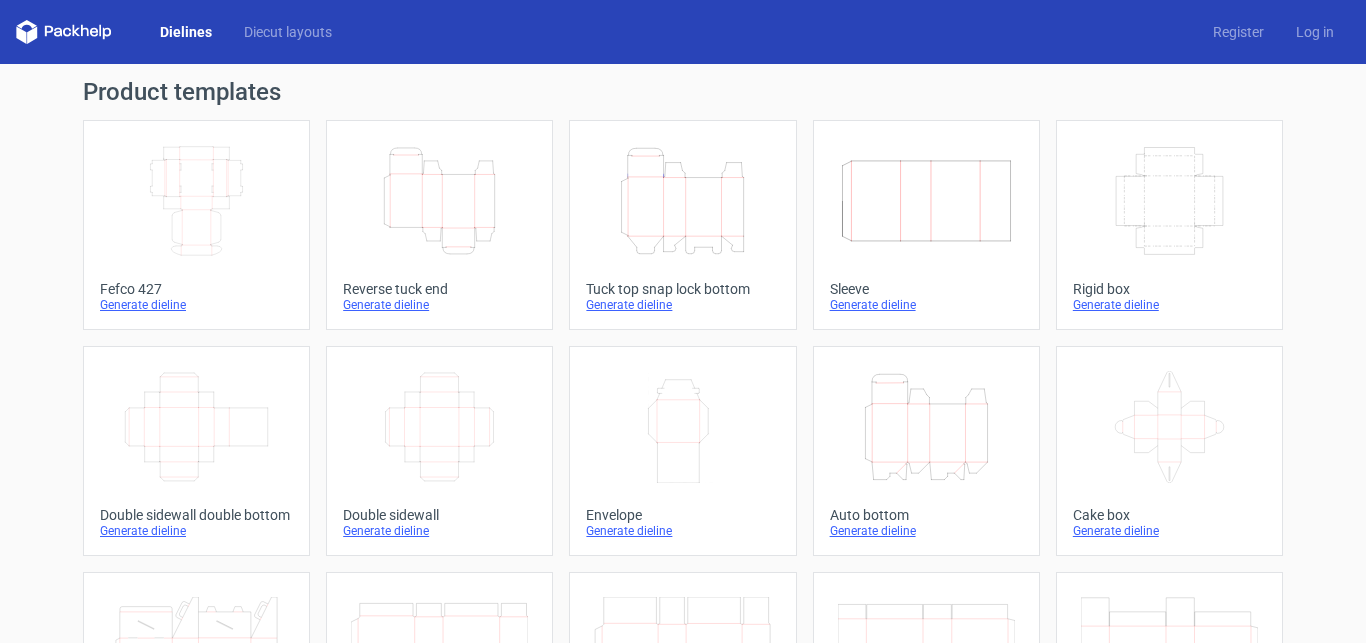 scroll, scrollTop: 204, scrollLeft: 0, axis: vertical 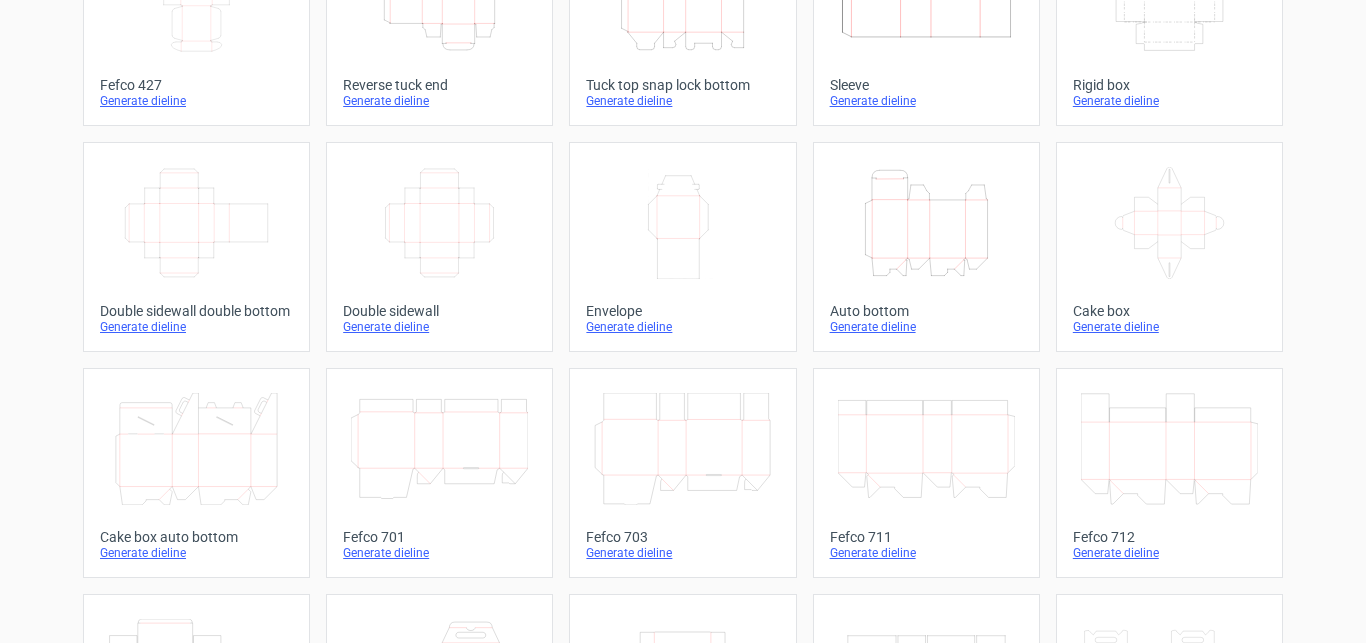 click on "Width
Depth
Height" 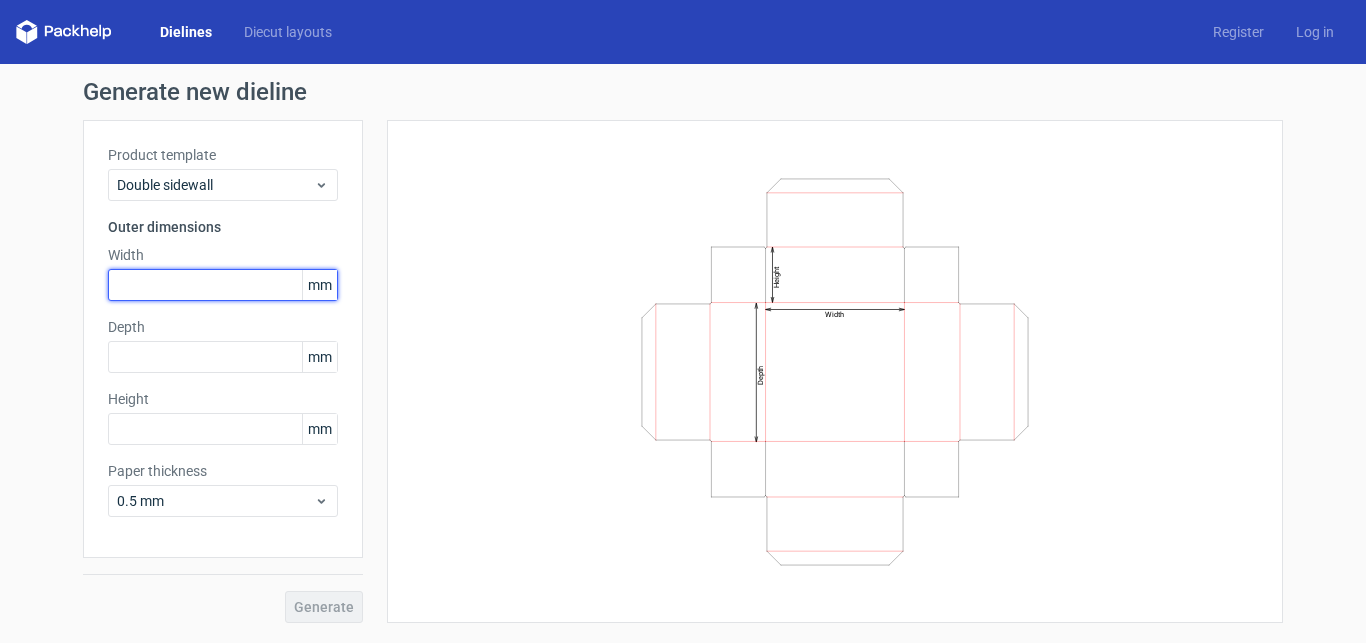 click at bounding box center [223, 285] 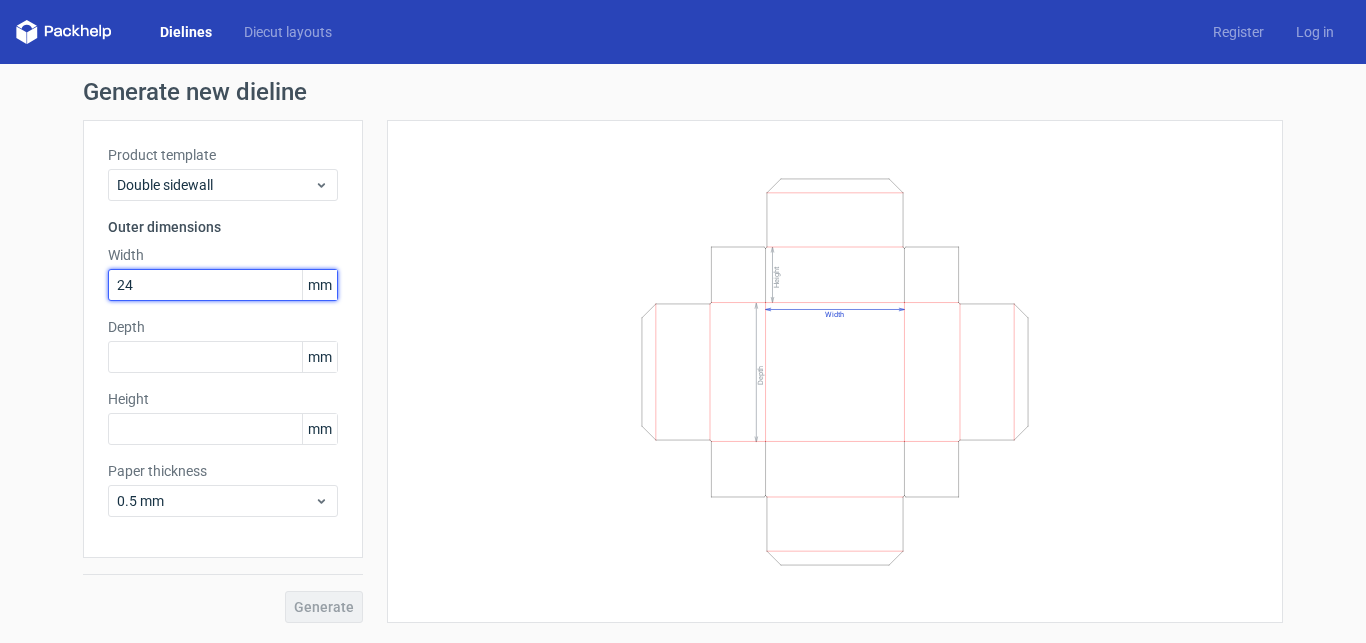 type on "240" 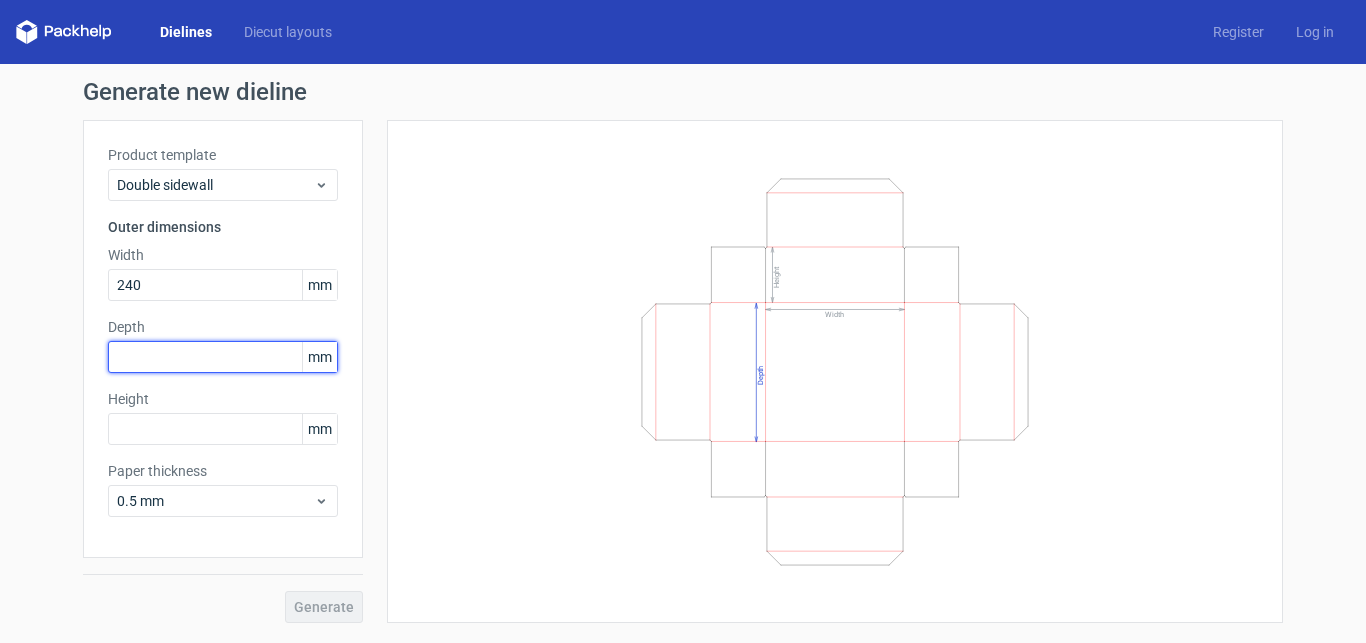 click at bounding box center [223, 357] 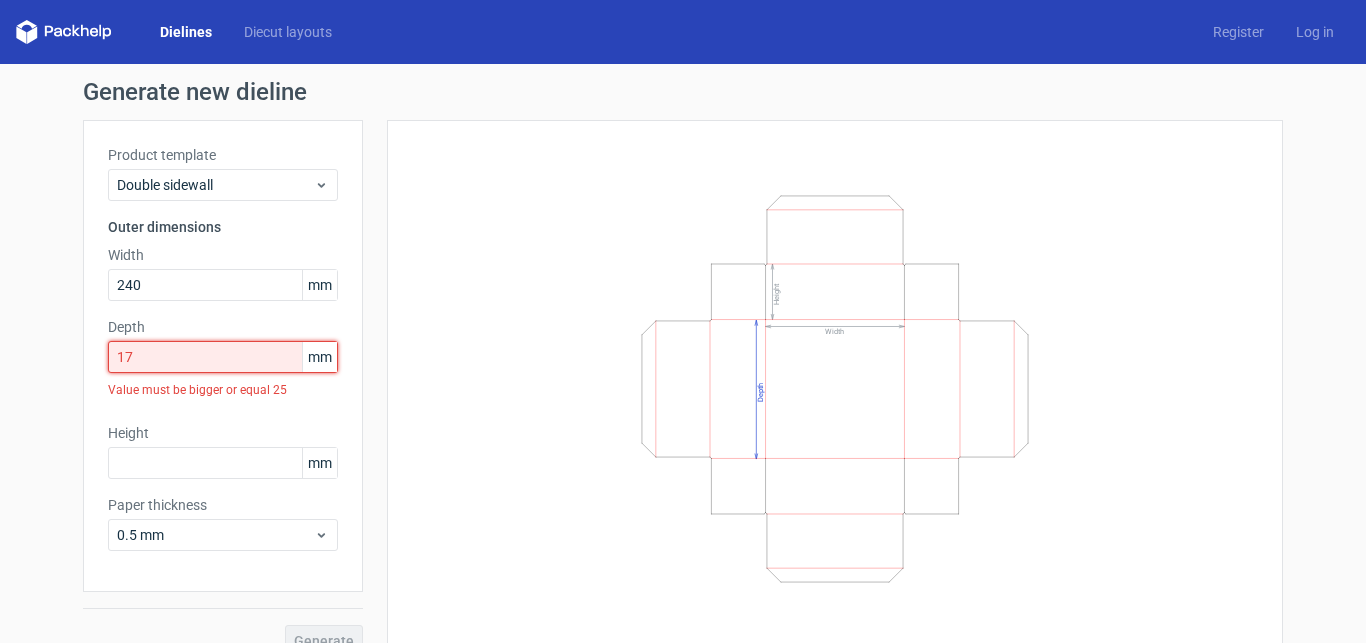click on "17" at bounding box center [223, 357] 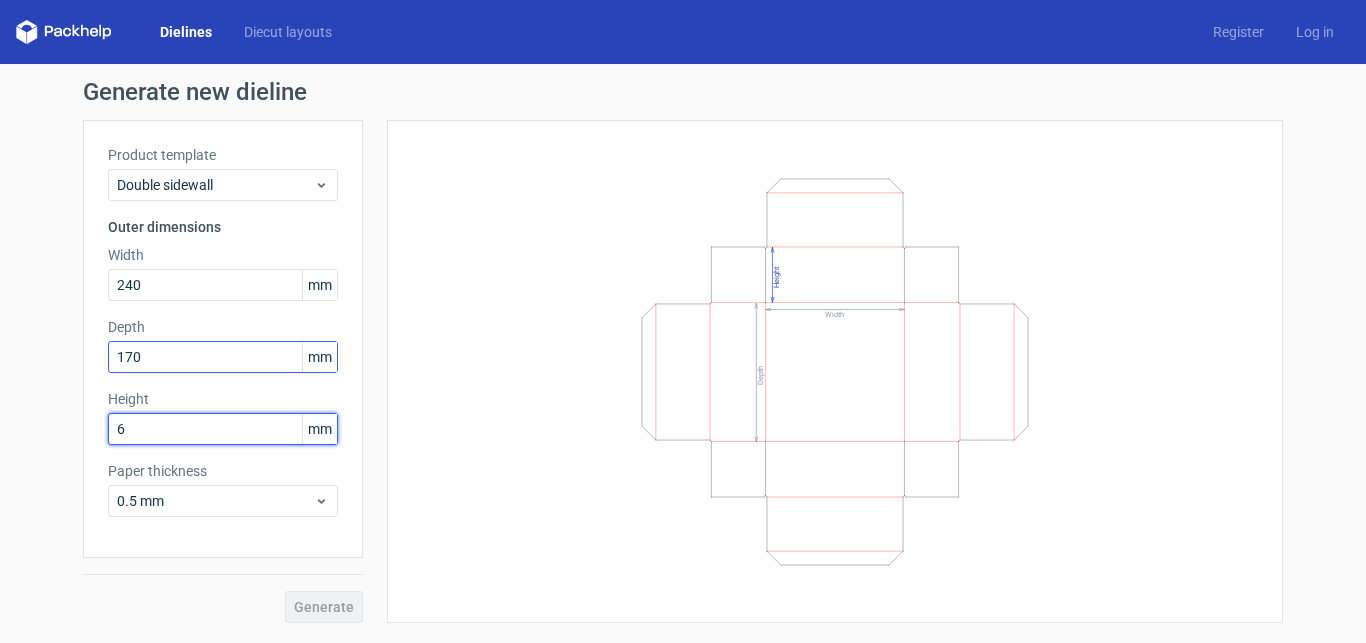 type on "65" 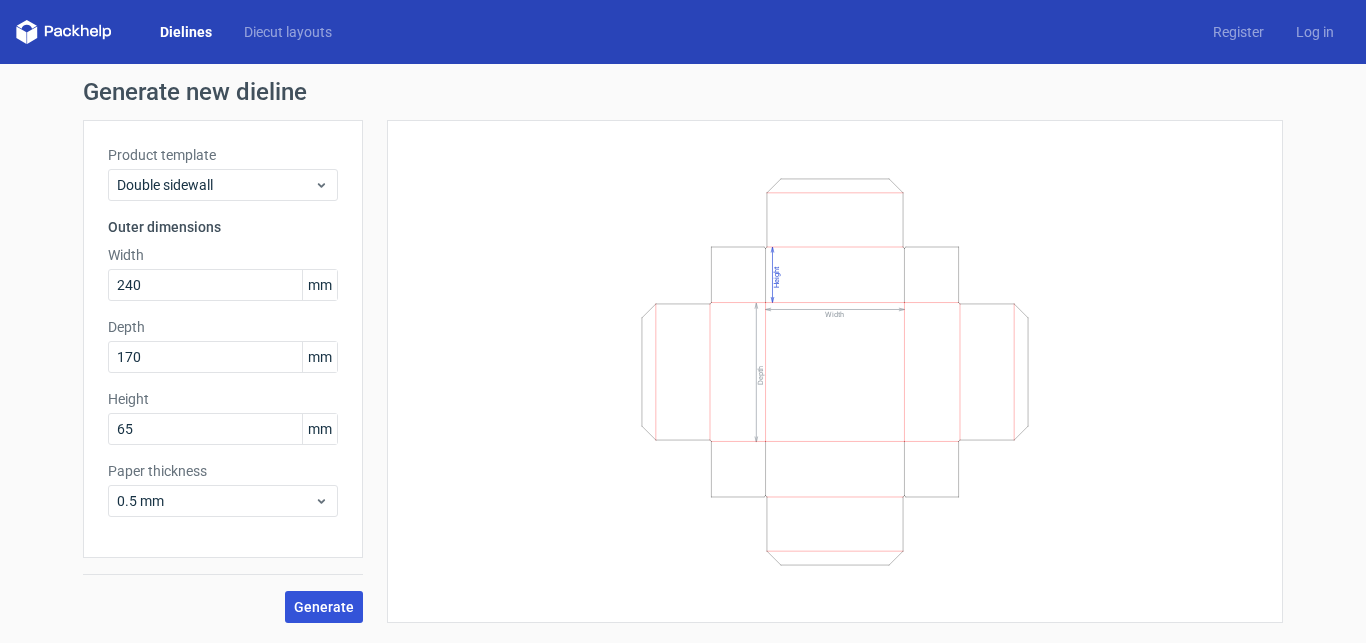 click on "Generate" at bounding box center (324, 607) 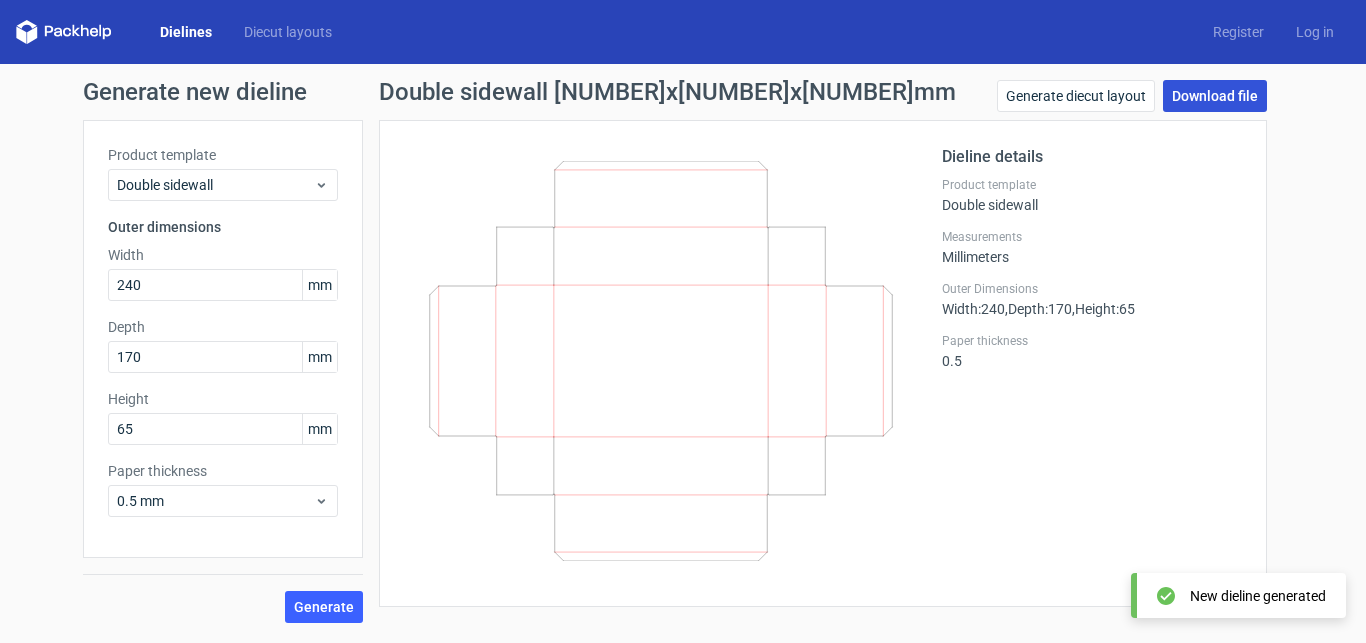 click on "Download file" at bounding box center [1215, 96] 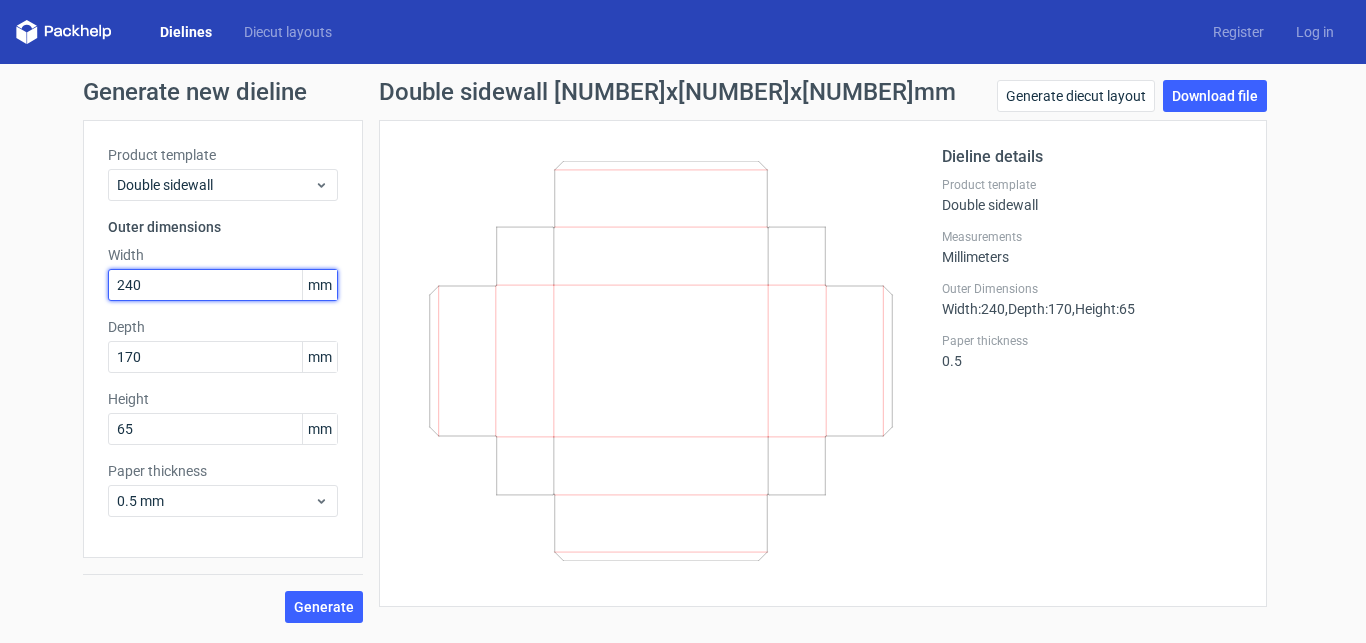 click on "240" at bounding box center (223, 285) 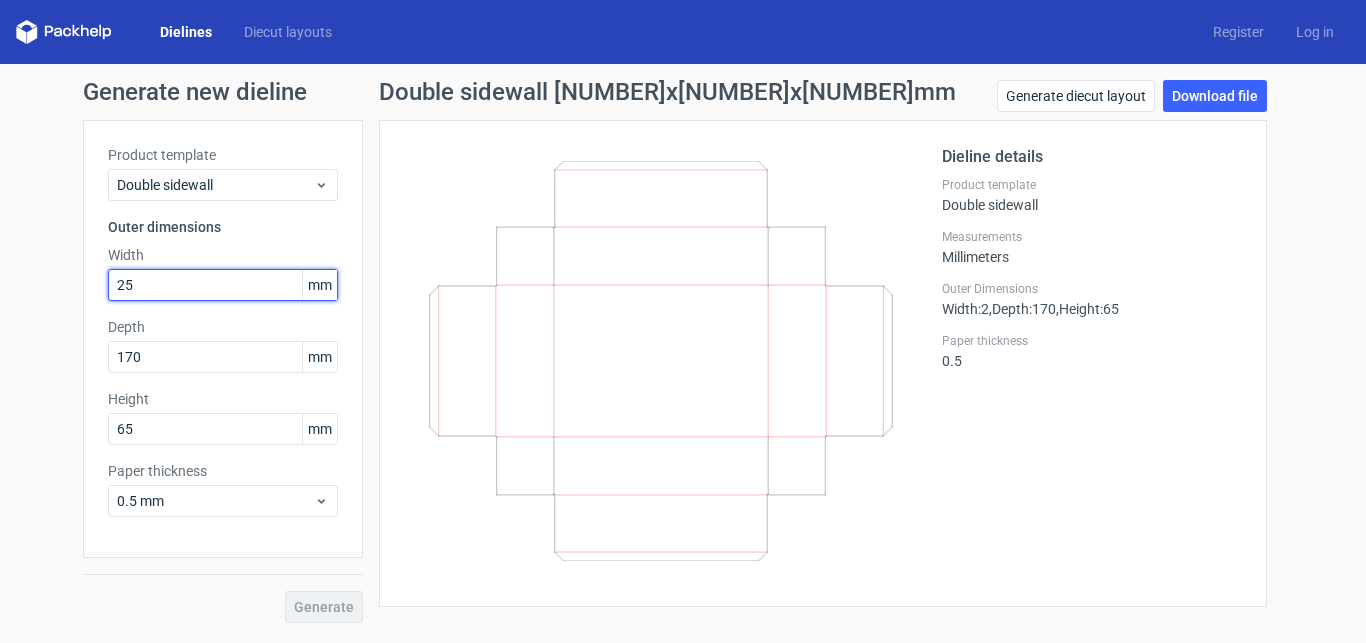 type on "255" 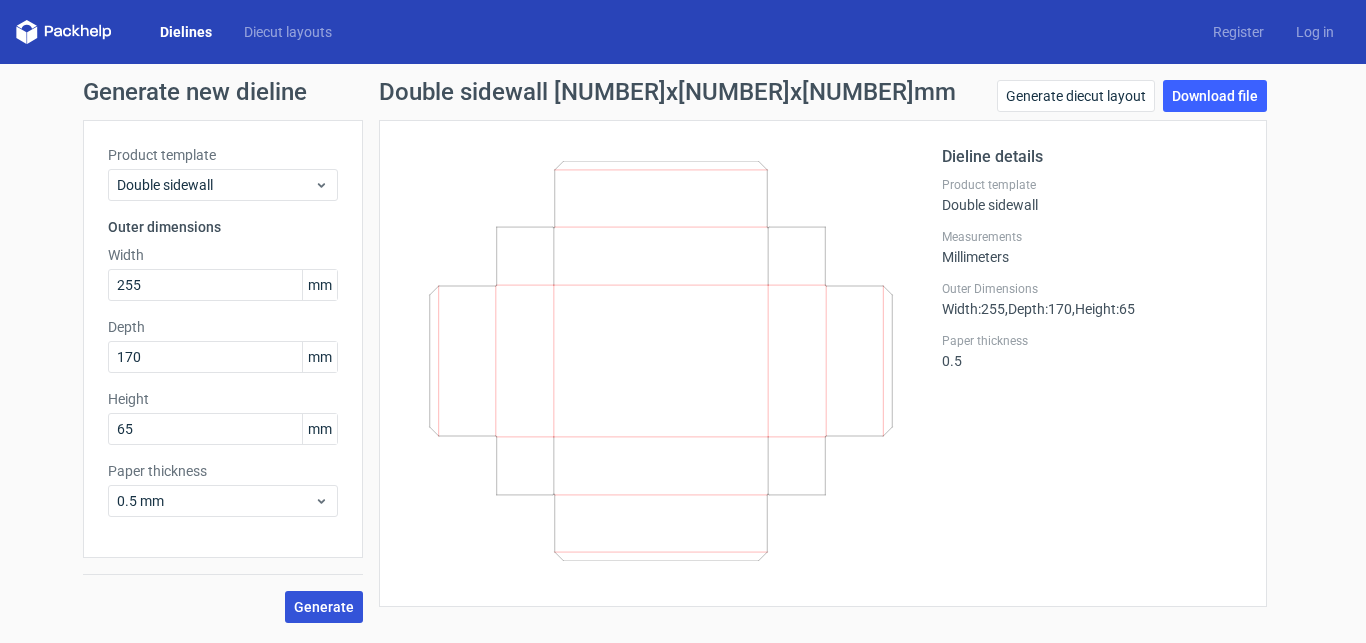 click on "Generate" at bounding box center [324, 607] 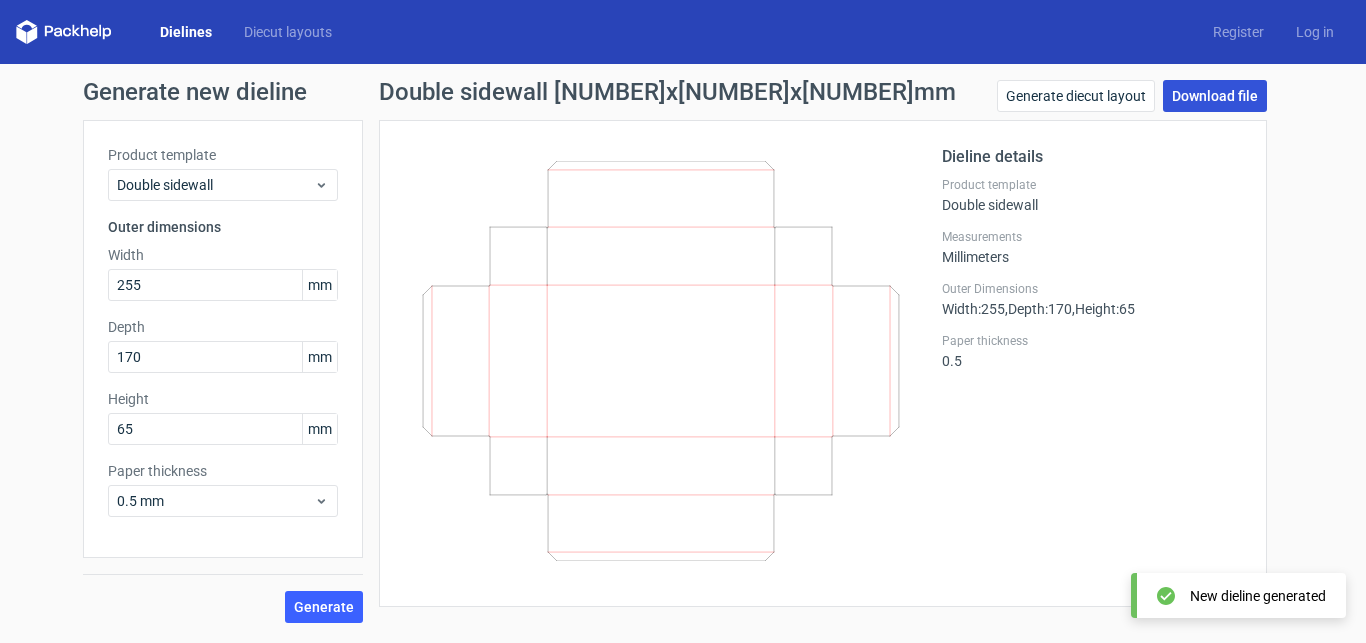 click on "Download file" at bounding box center [1215, 96] 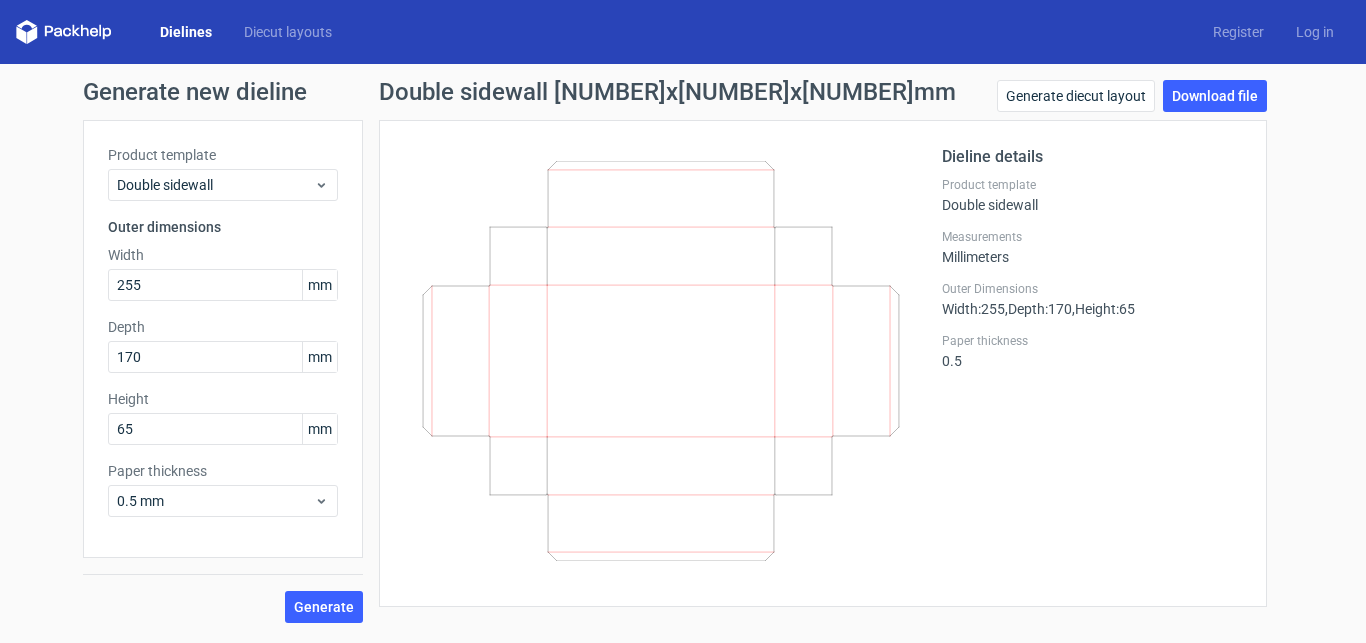 click on "Dielines" at bounding box center (186, 32) 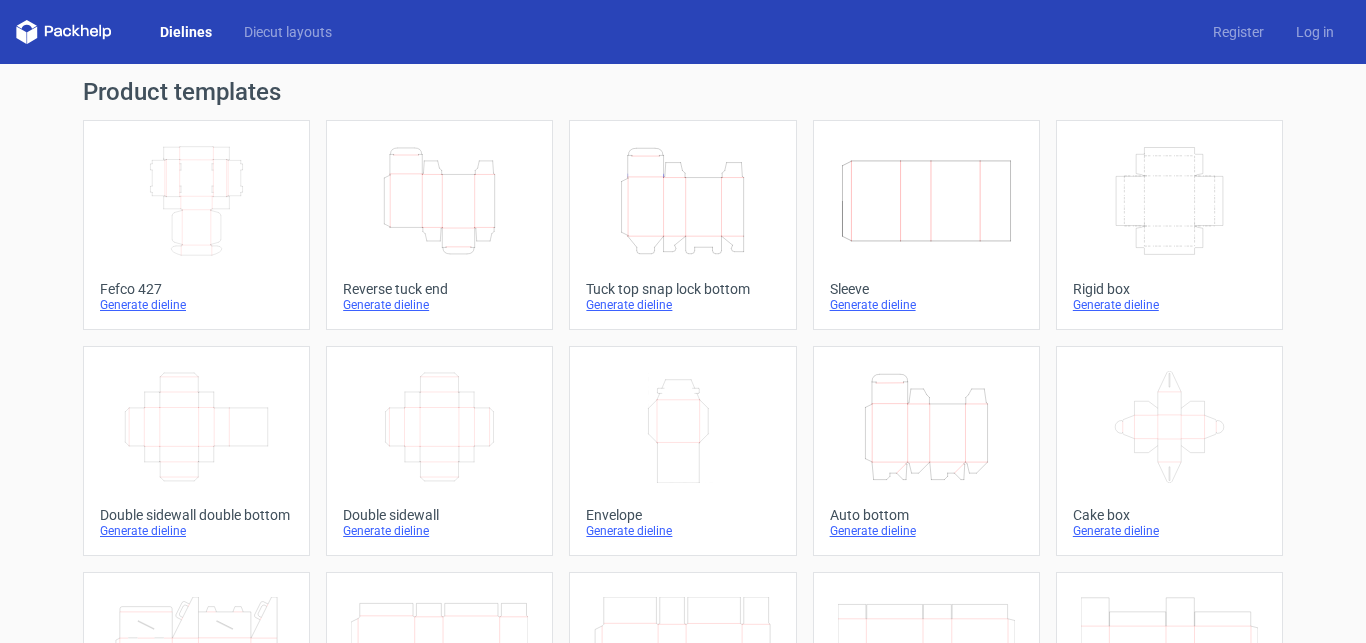 click on "Width
Depth
Height" 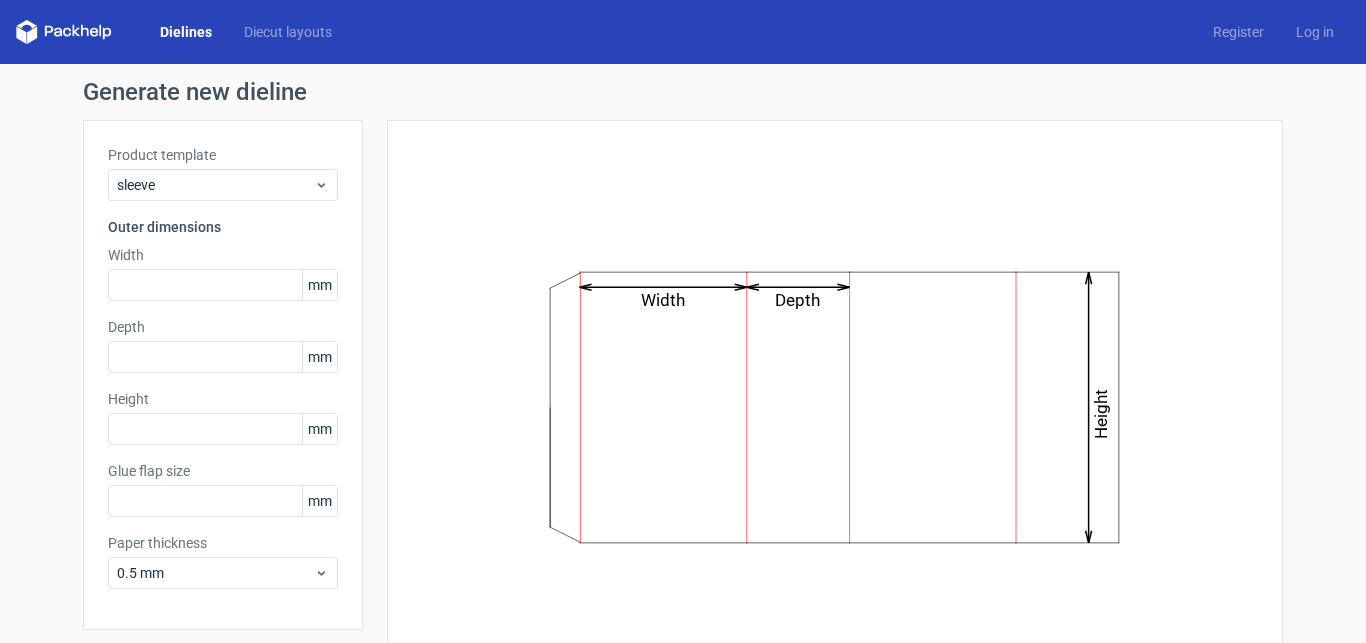 type on "15" 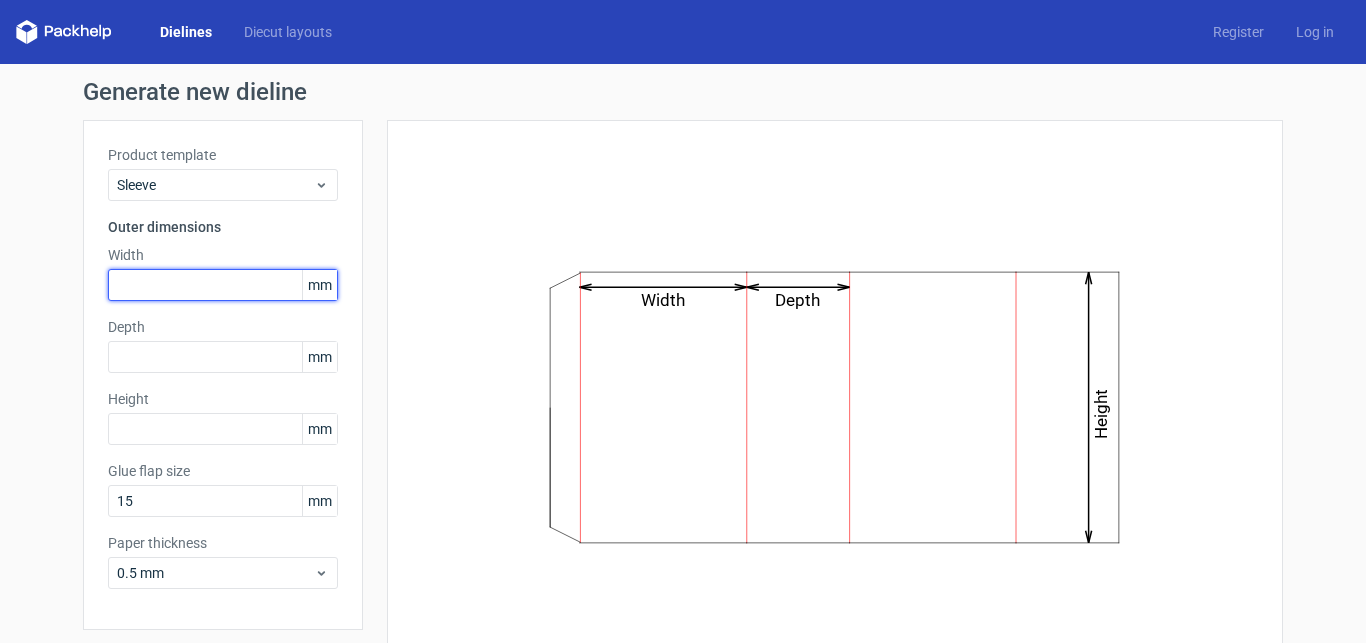 click at bounding box center [223, 285] 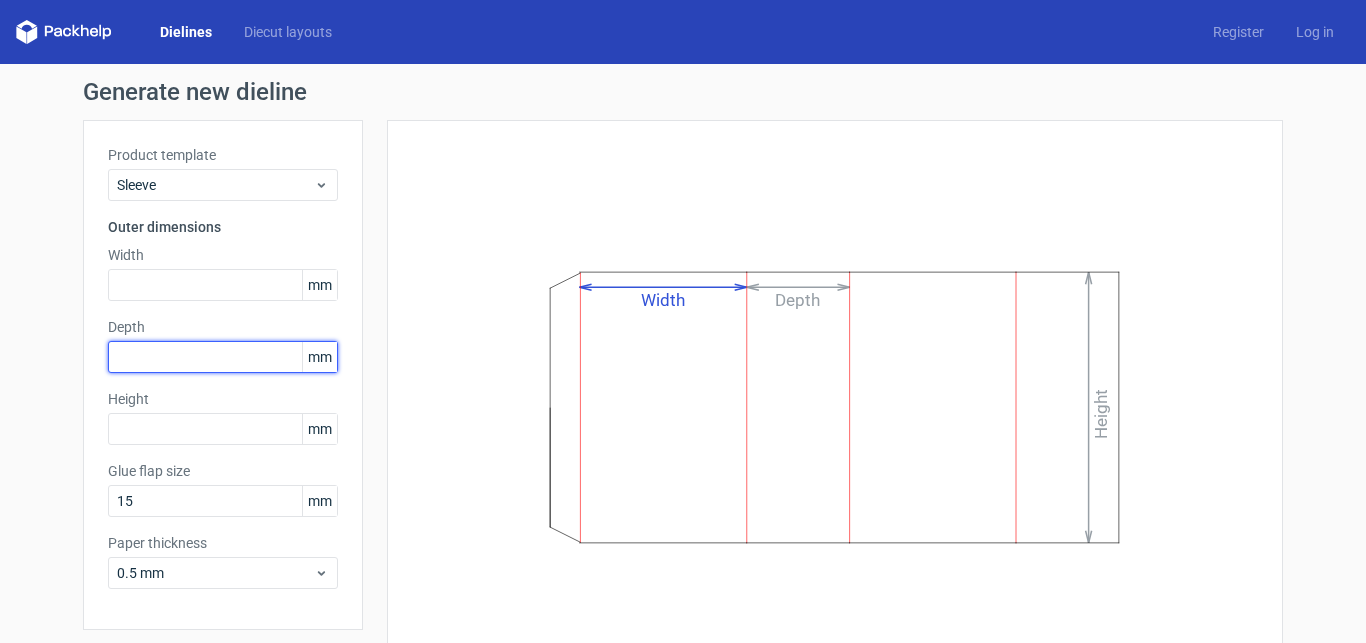 click at bounding box center (223, 357) 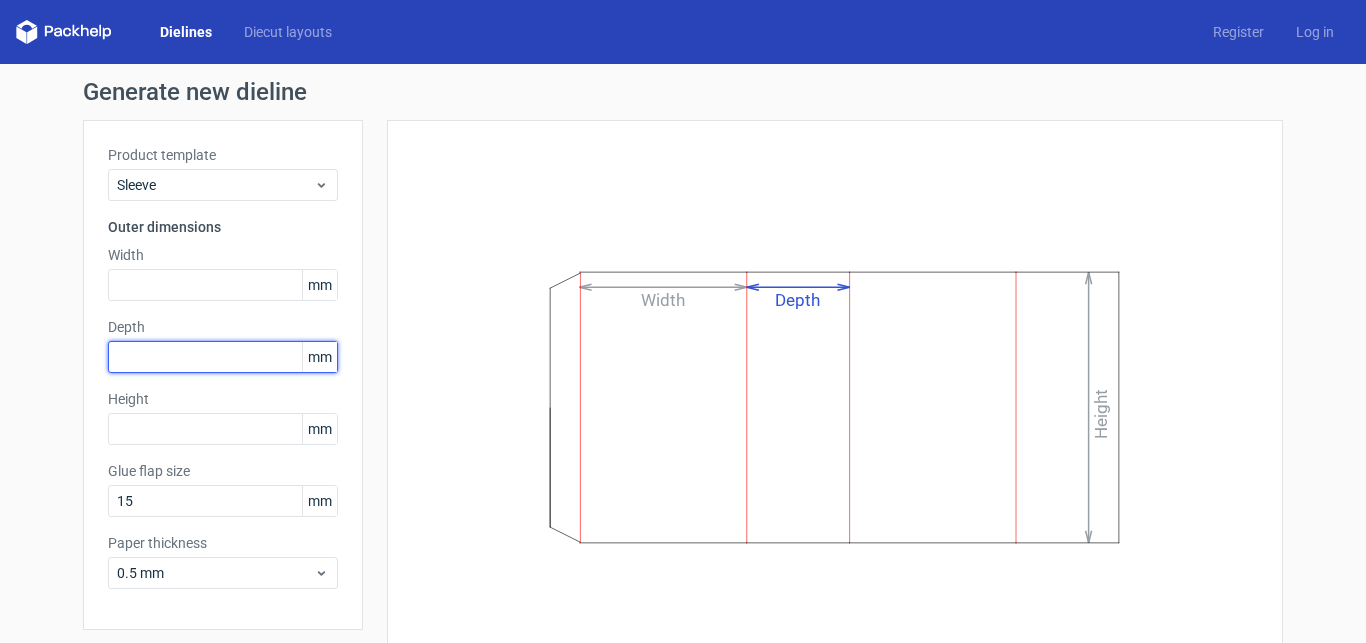 click at bounding box center (223, 357) 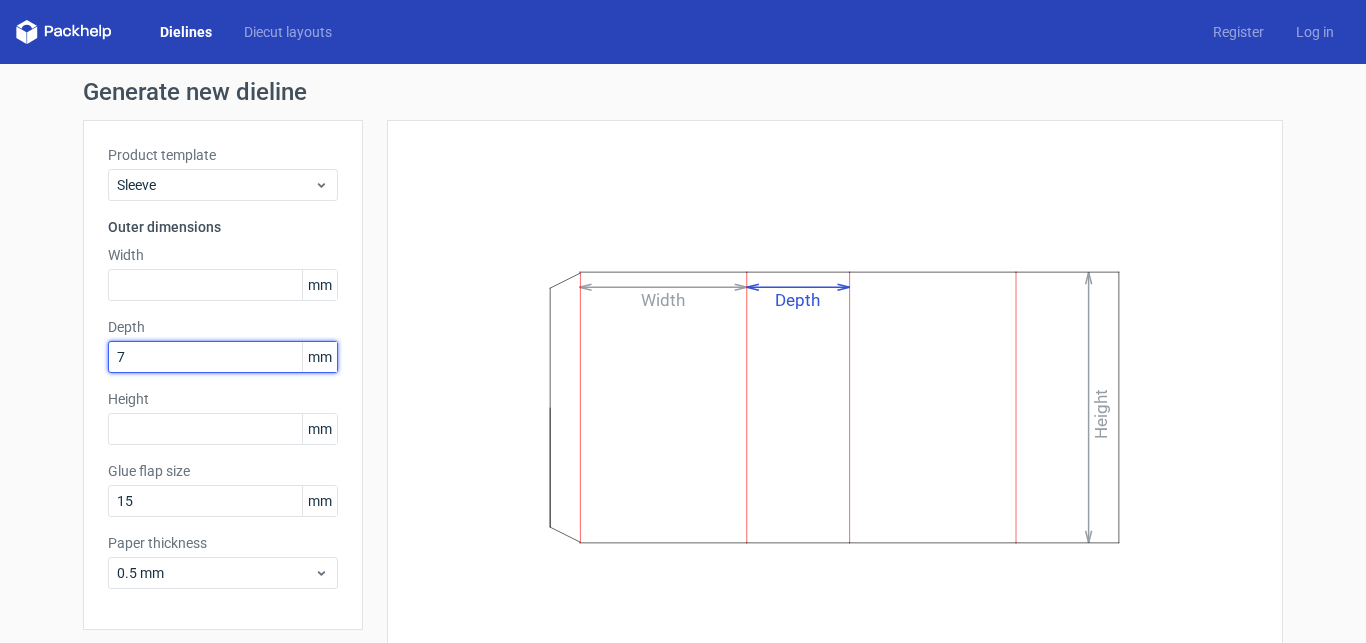 type on "[NUMBER]" 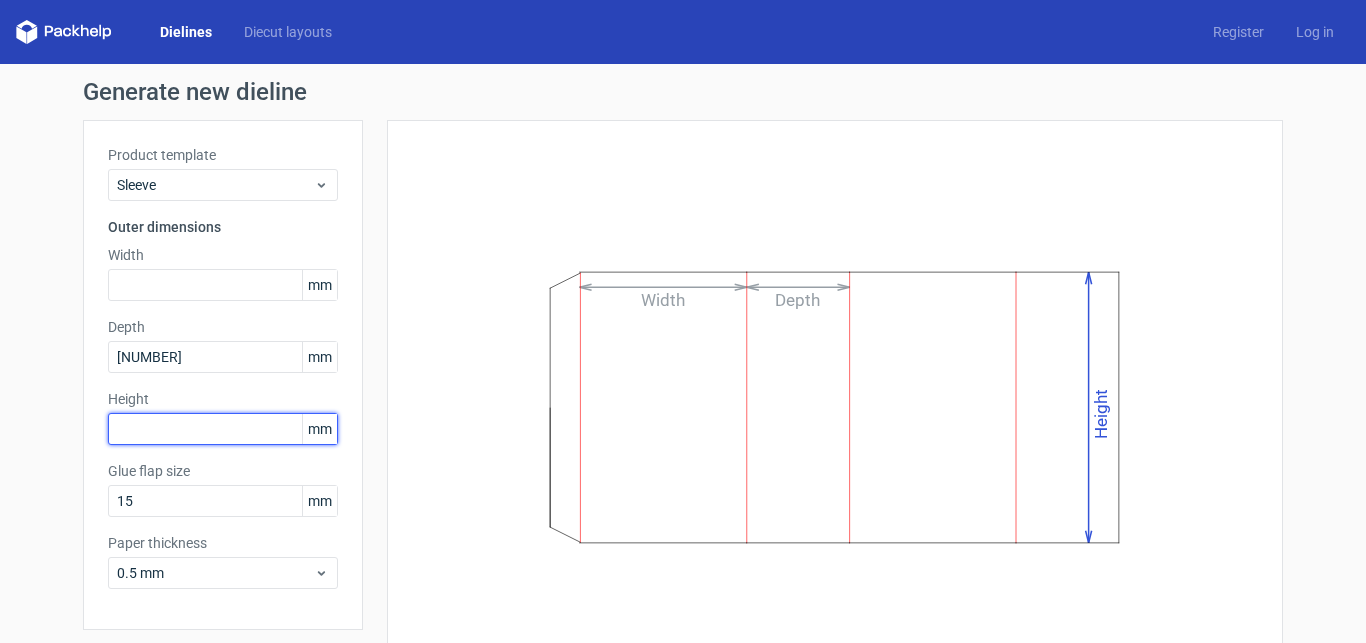 click at bounding box center (223, 429) 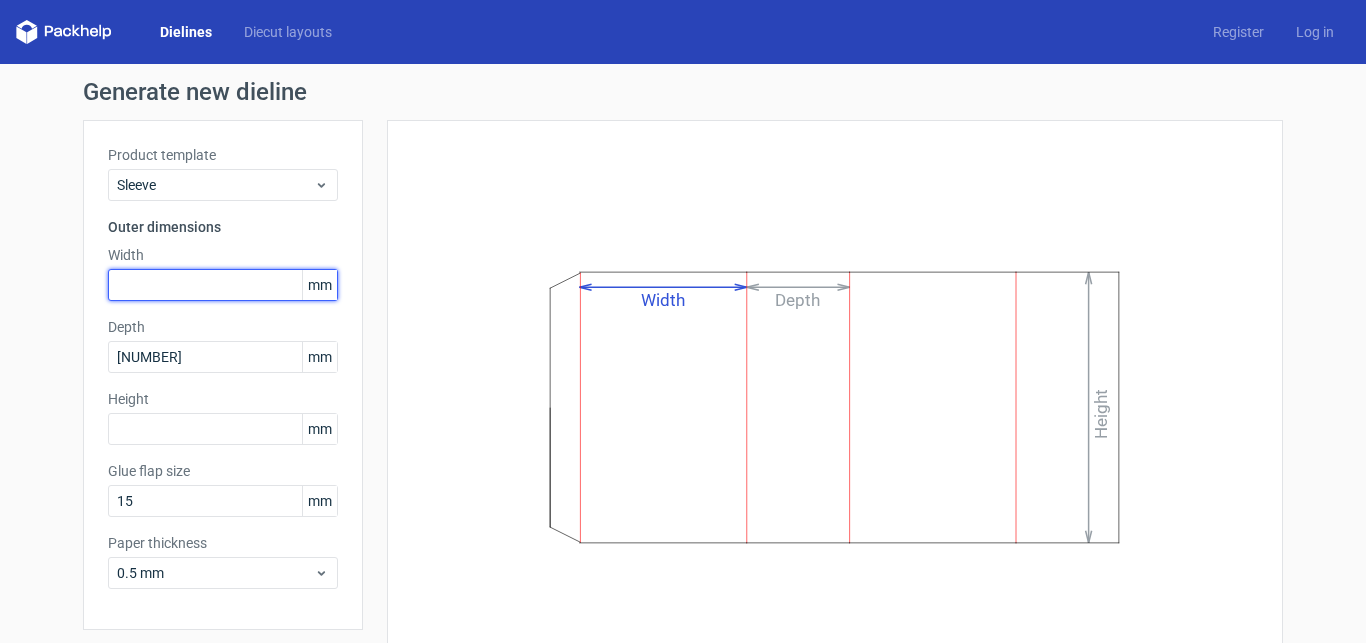 click at bounding box center (223, 285) 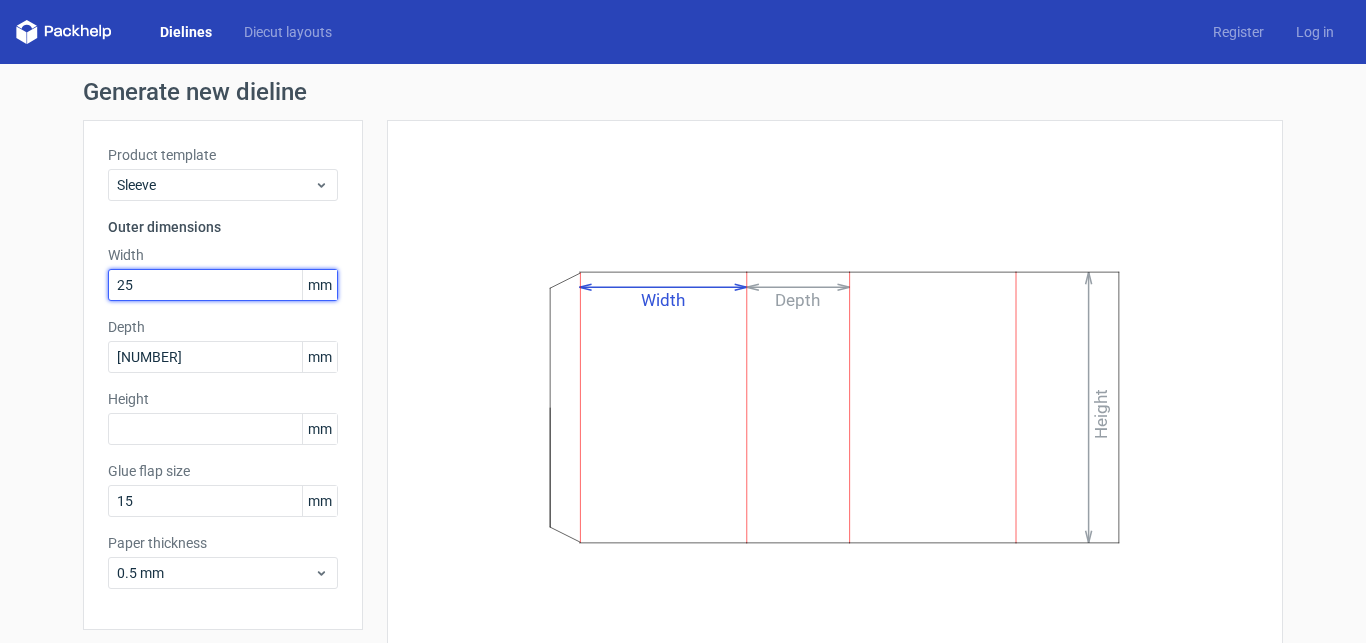 type on "[NUMBER]" 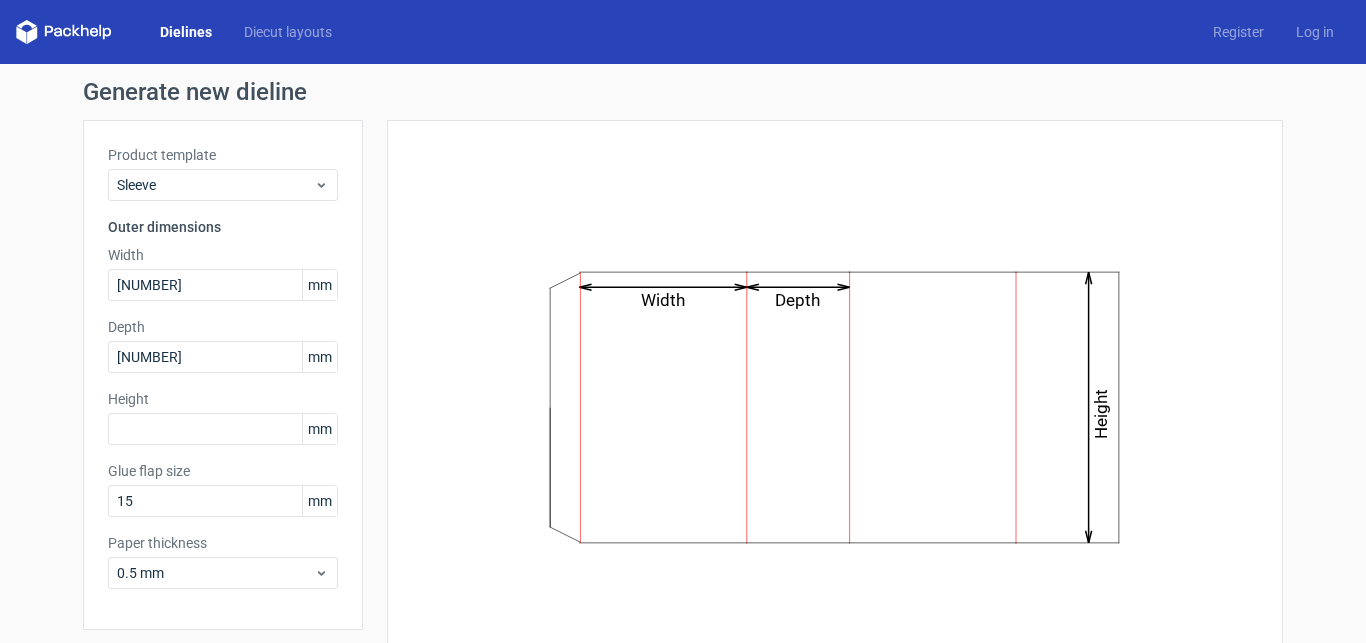 click on "Height" at bounding box center [223, 399] 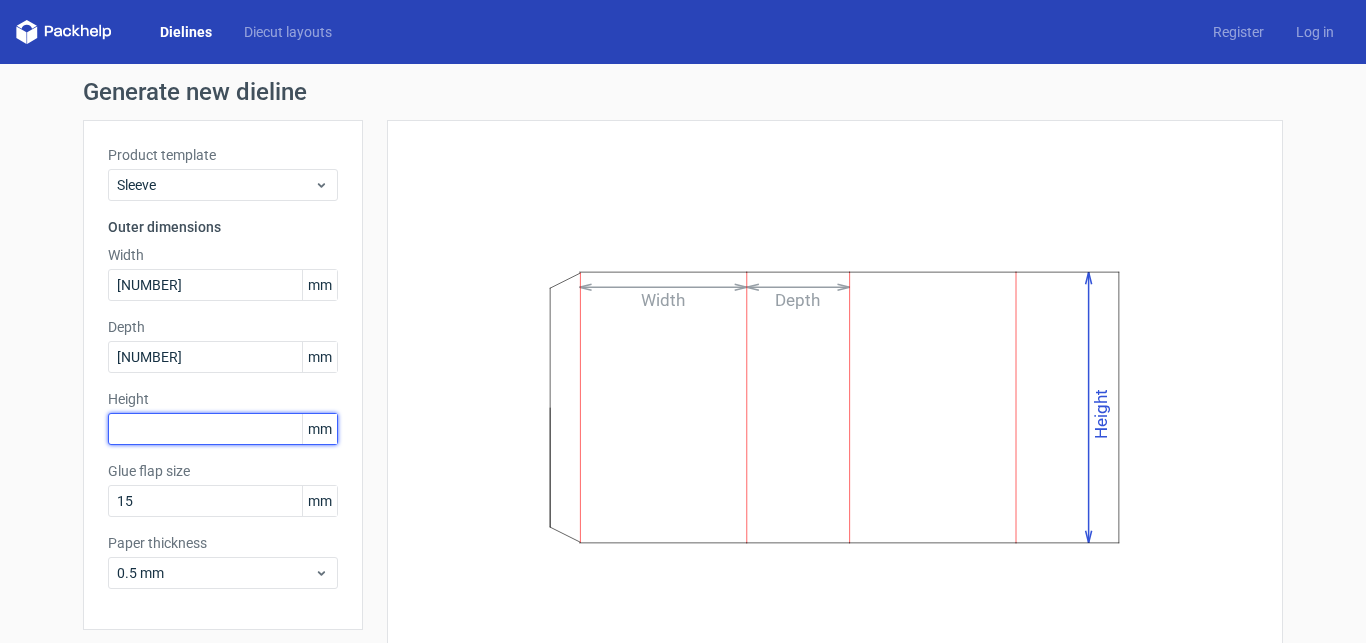 click at bounding box center (223, 429) 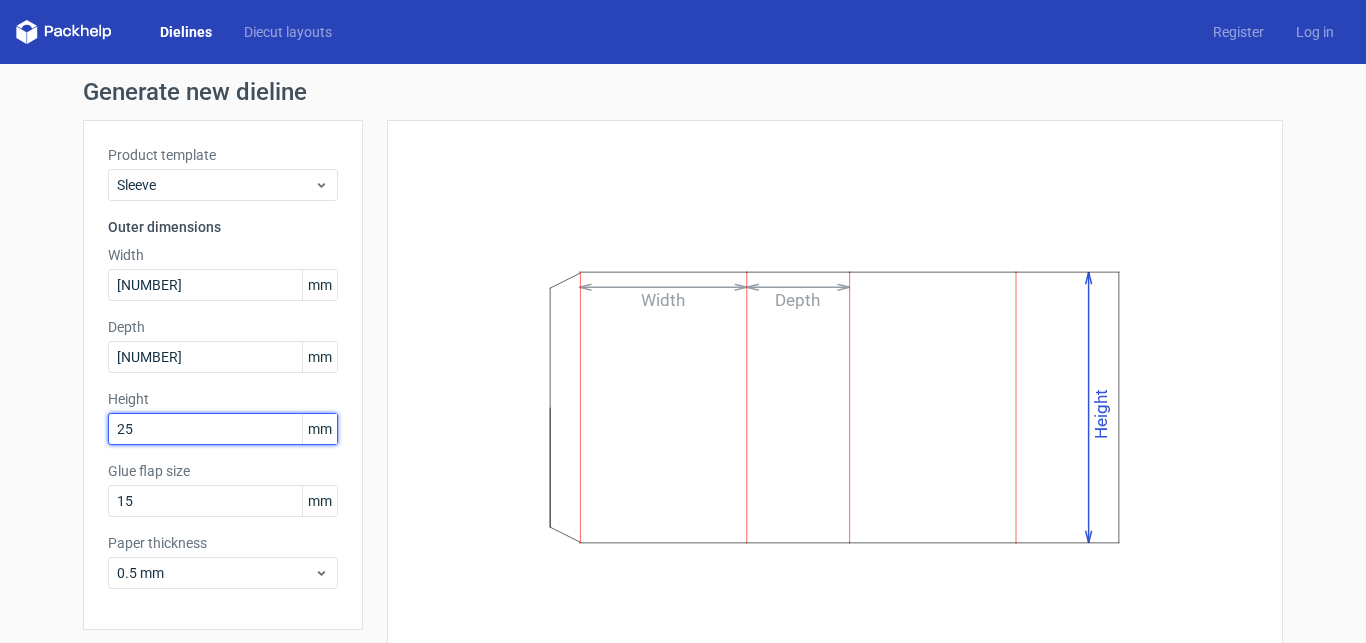 type on "[NUMBER]" 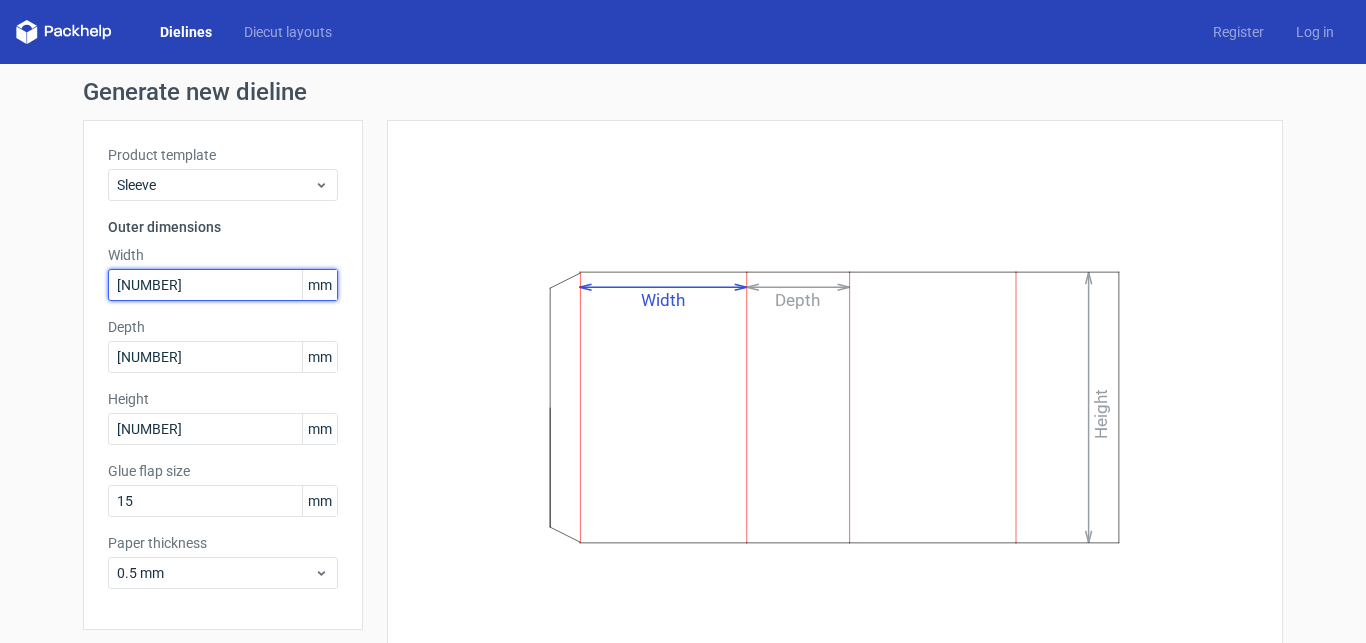 drag, startPoint x: 203, startPoint y: 282, endPoint x: 0, endPoint y: 283, distance: 203.00246 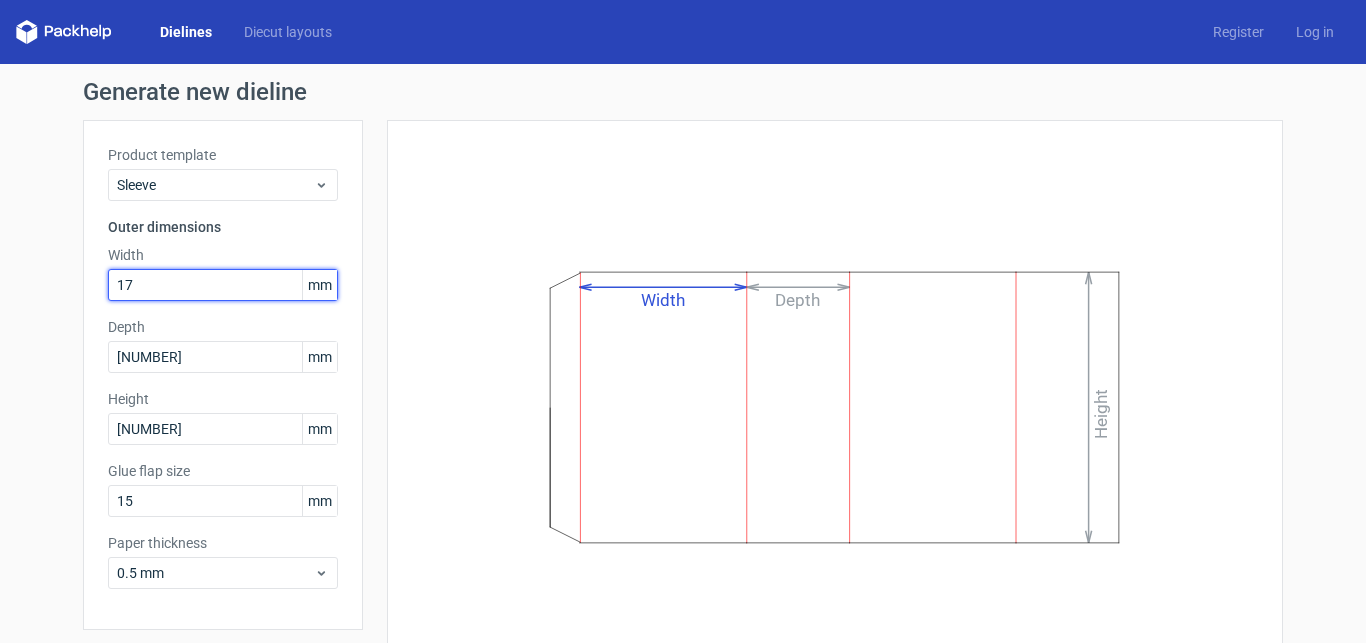 type on "[NUMBER]" 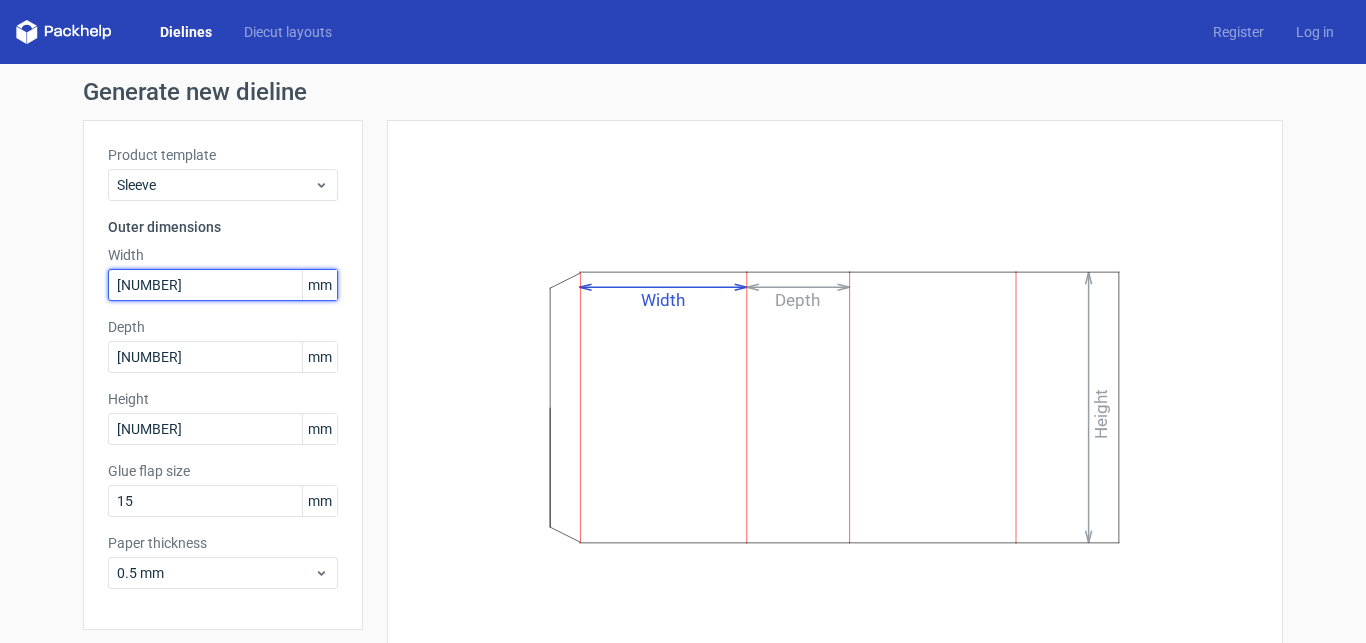 scroll, scrollTop: 68, scrollLeft: 0, axis: vertical 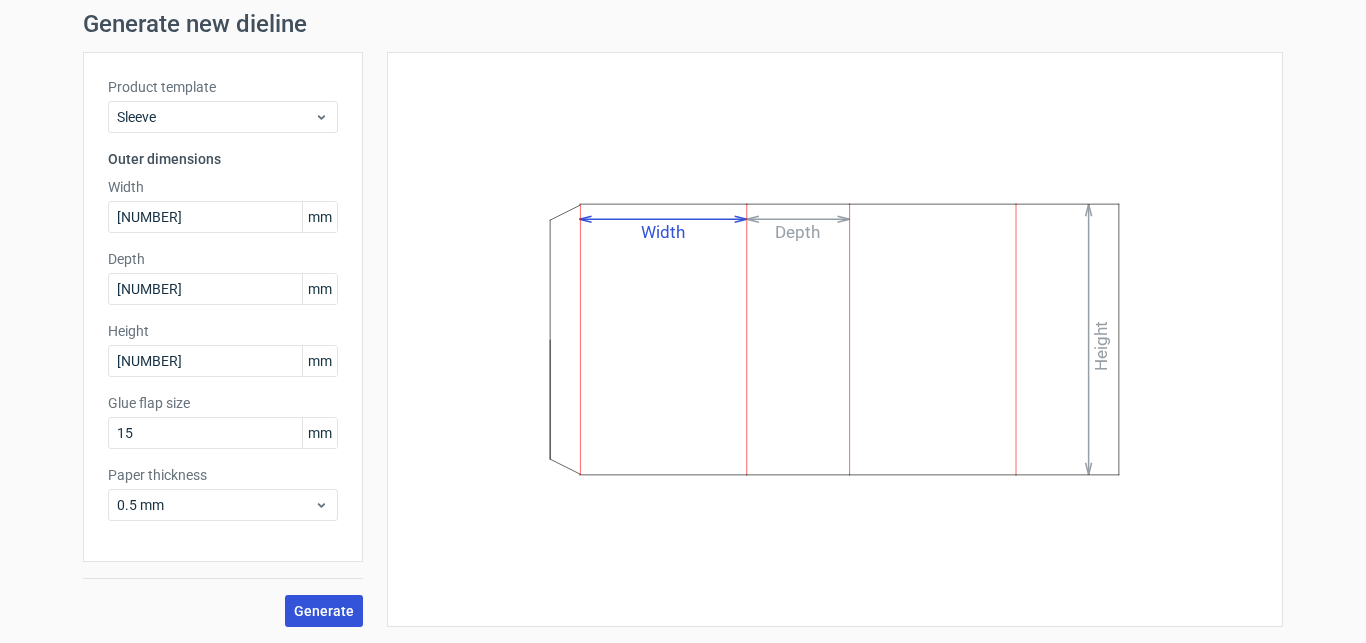 click on "Generate" at bounding box center [324, 611] 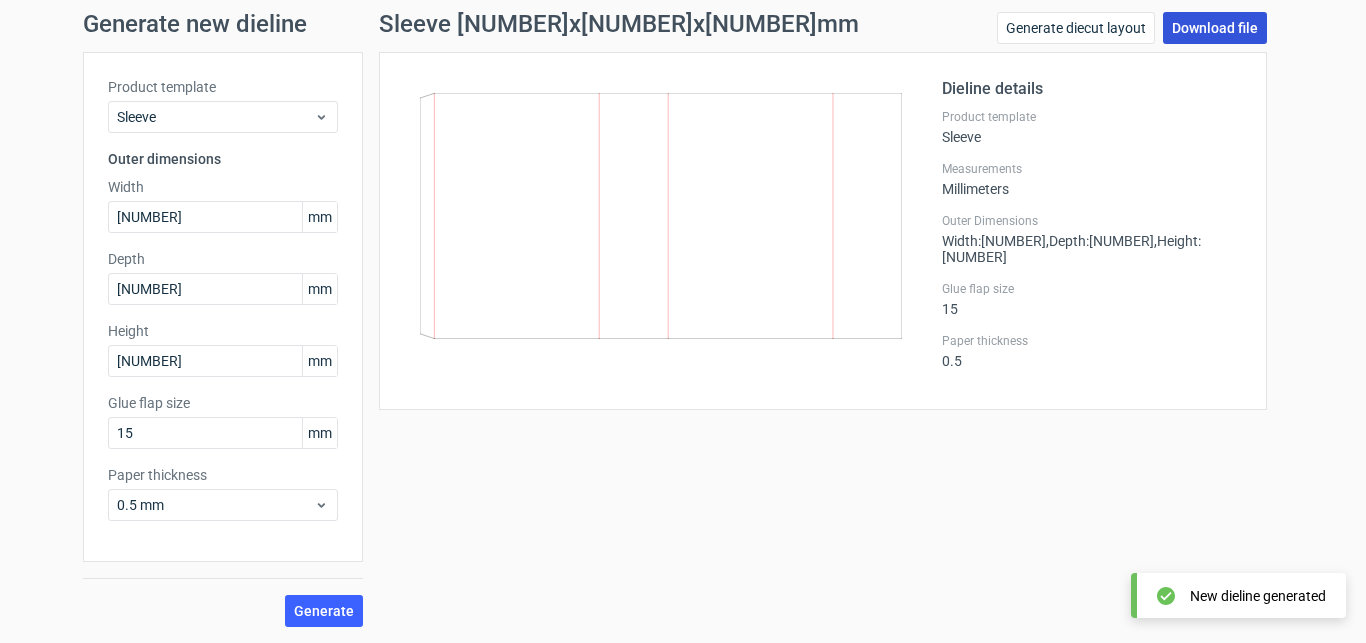 click on "Download file" at bounding box center [1215, 28] 